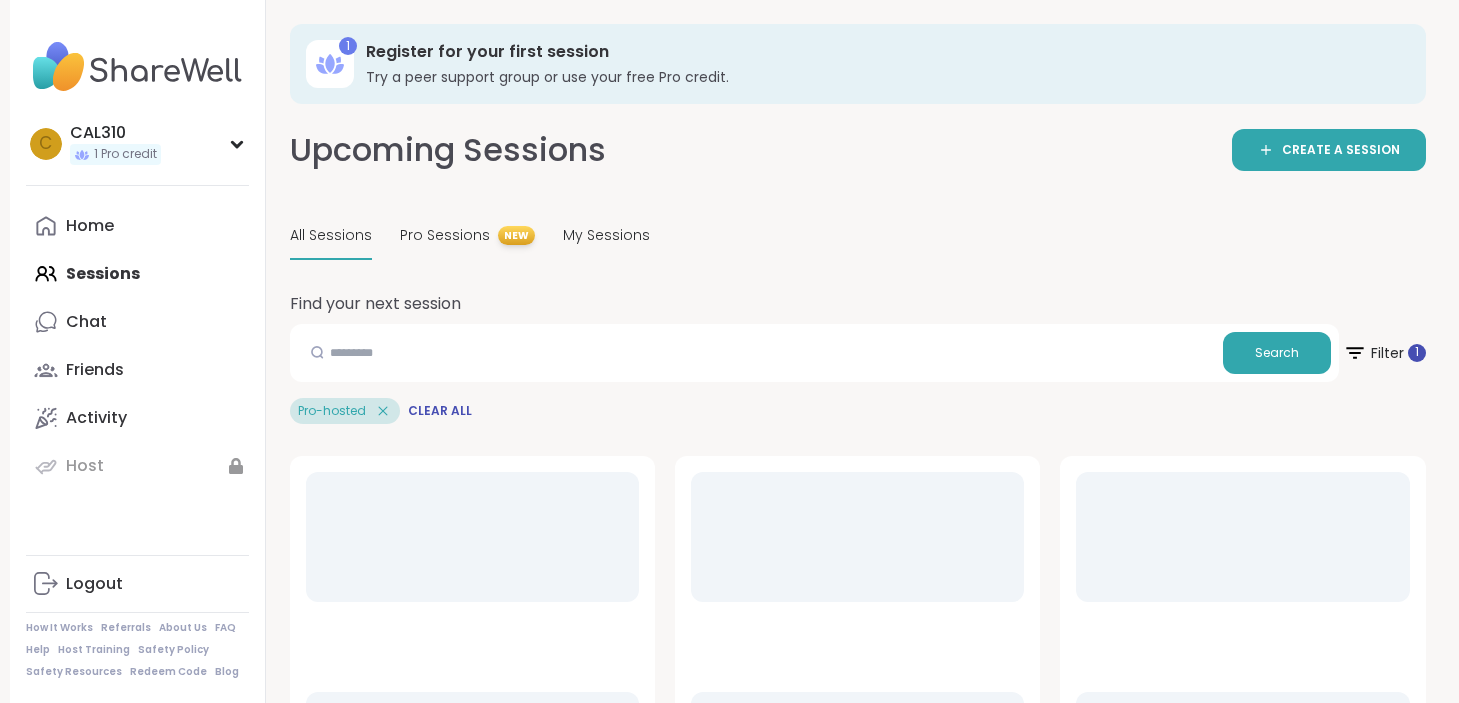 scroll, scrollTop: 0, scrollLeft: 0, axis: both 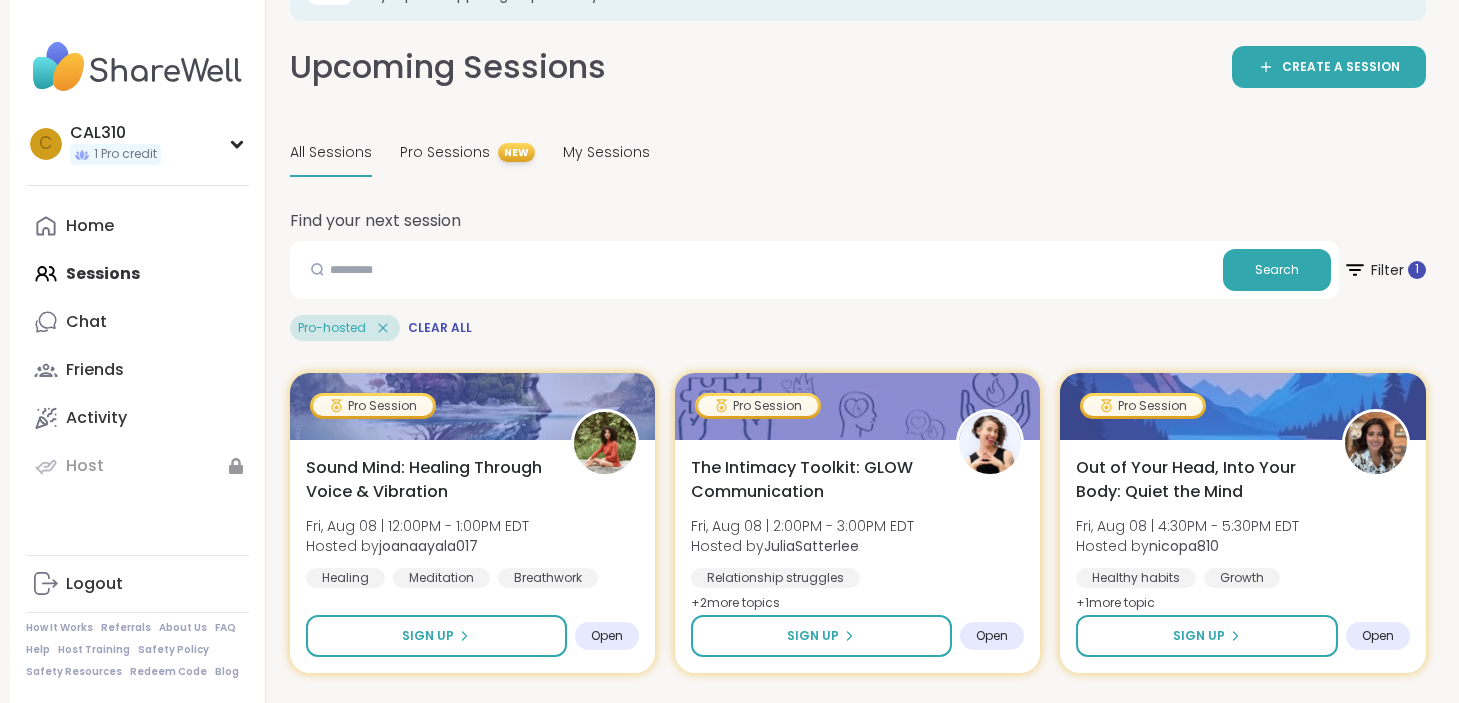 click 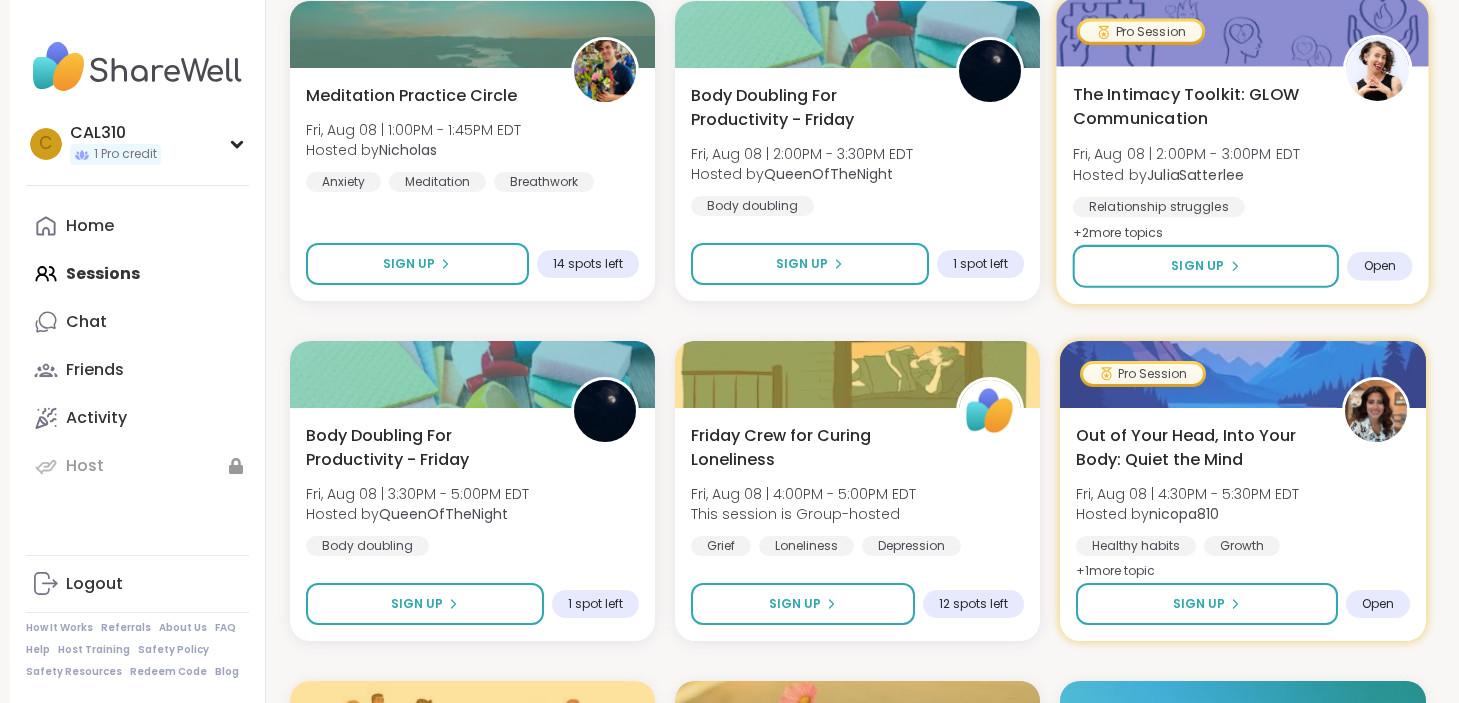 scroll, scrollTop: 1428, scrollLeft: 0, axis: vertical 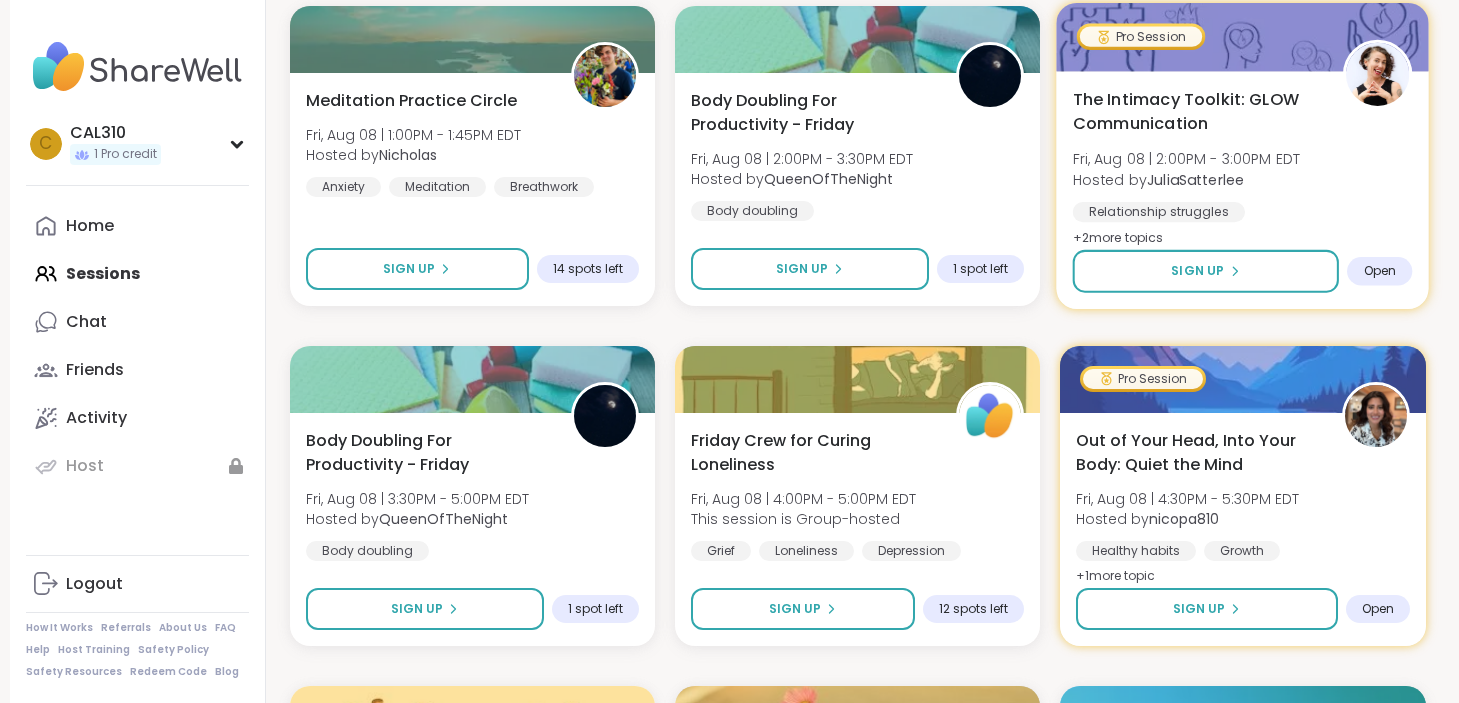 click on "The Intimacy Toolkit: GLOW Communication" at bounding box center (1197, 111) 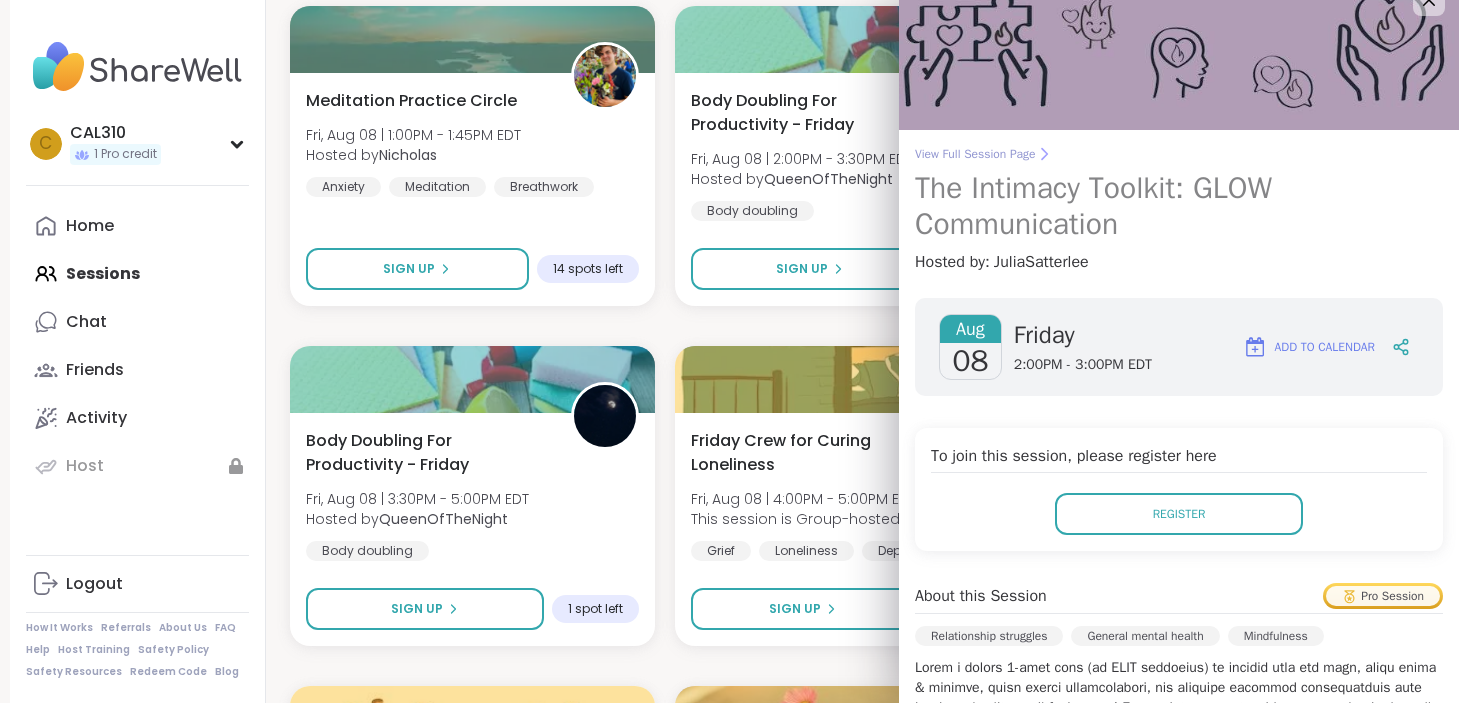 scroll, scrollTop: 0, scrollLeft: 0, axis: both 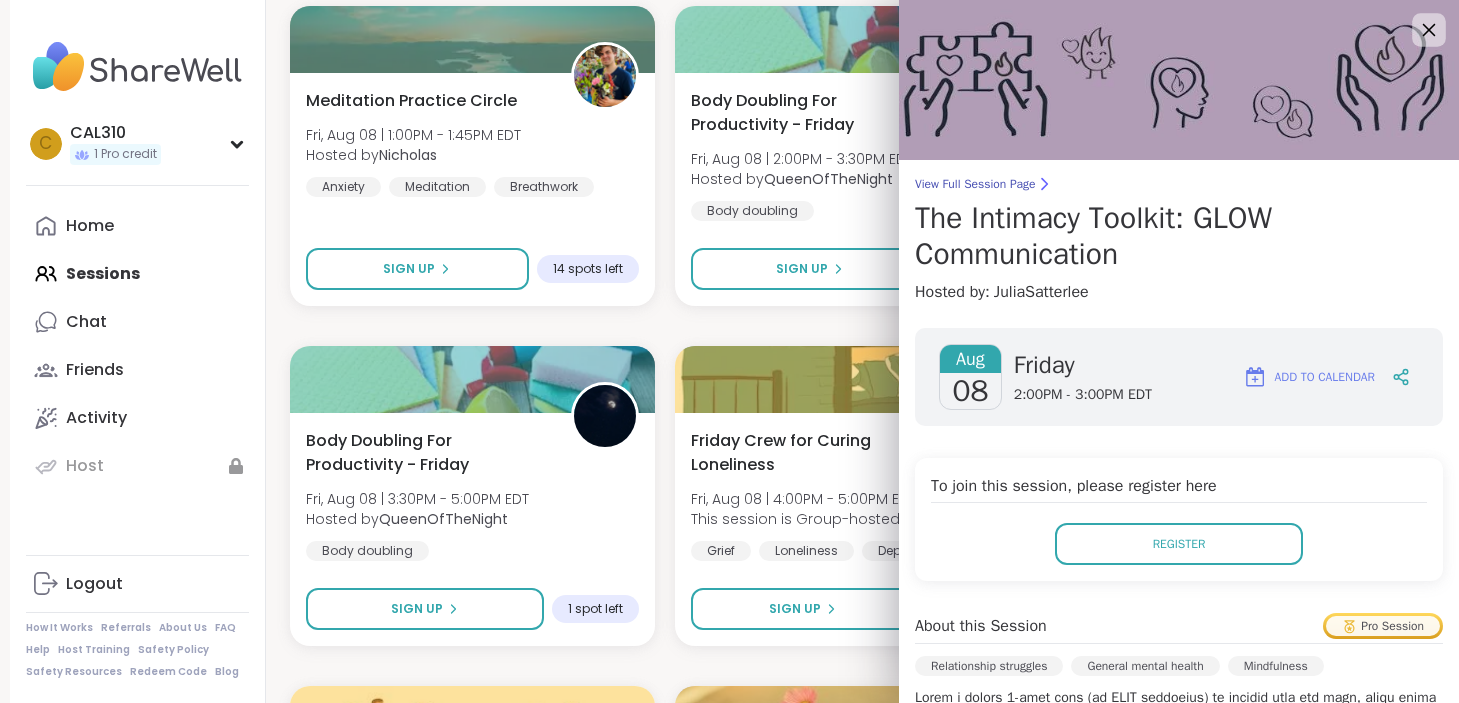 click 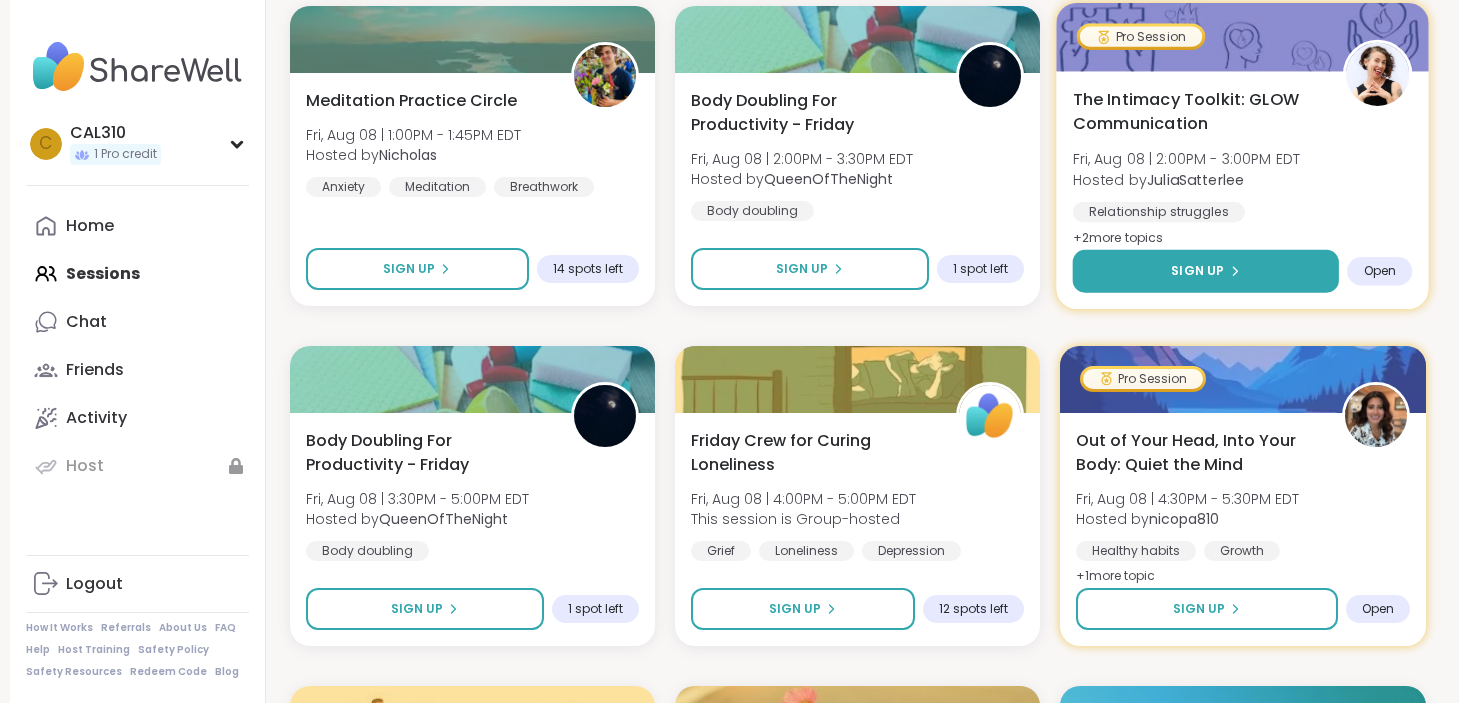 click 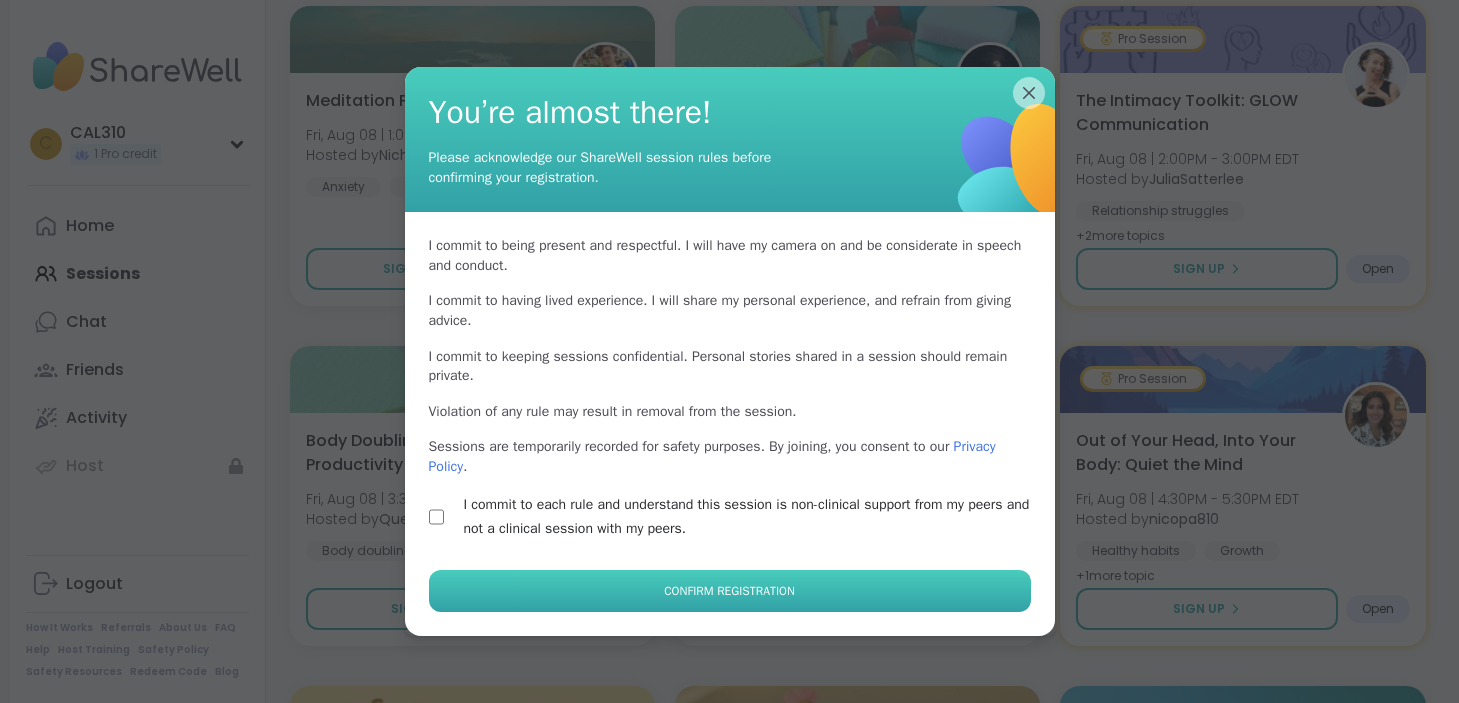 click on "Confirm Registration" at bounding box center [730, 591] 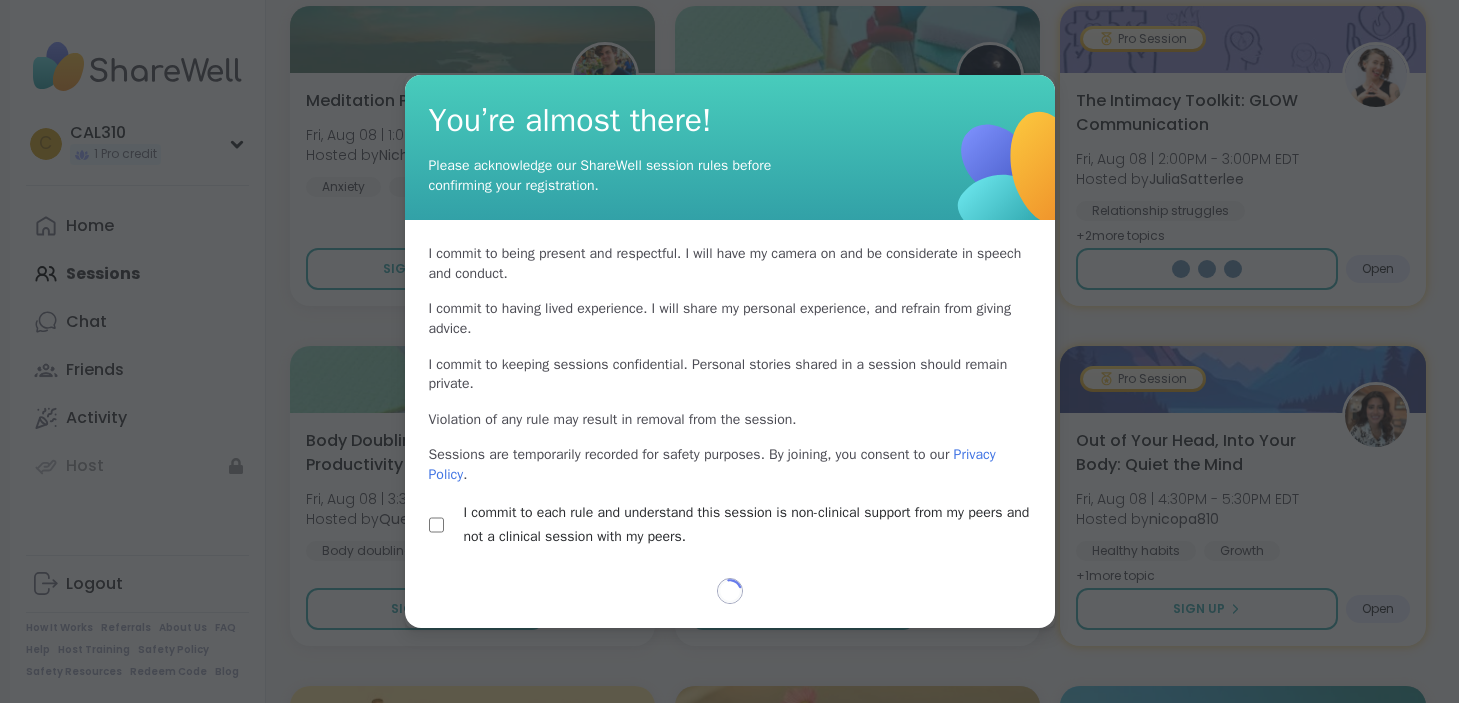select on "**" 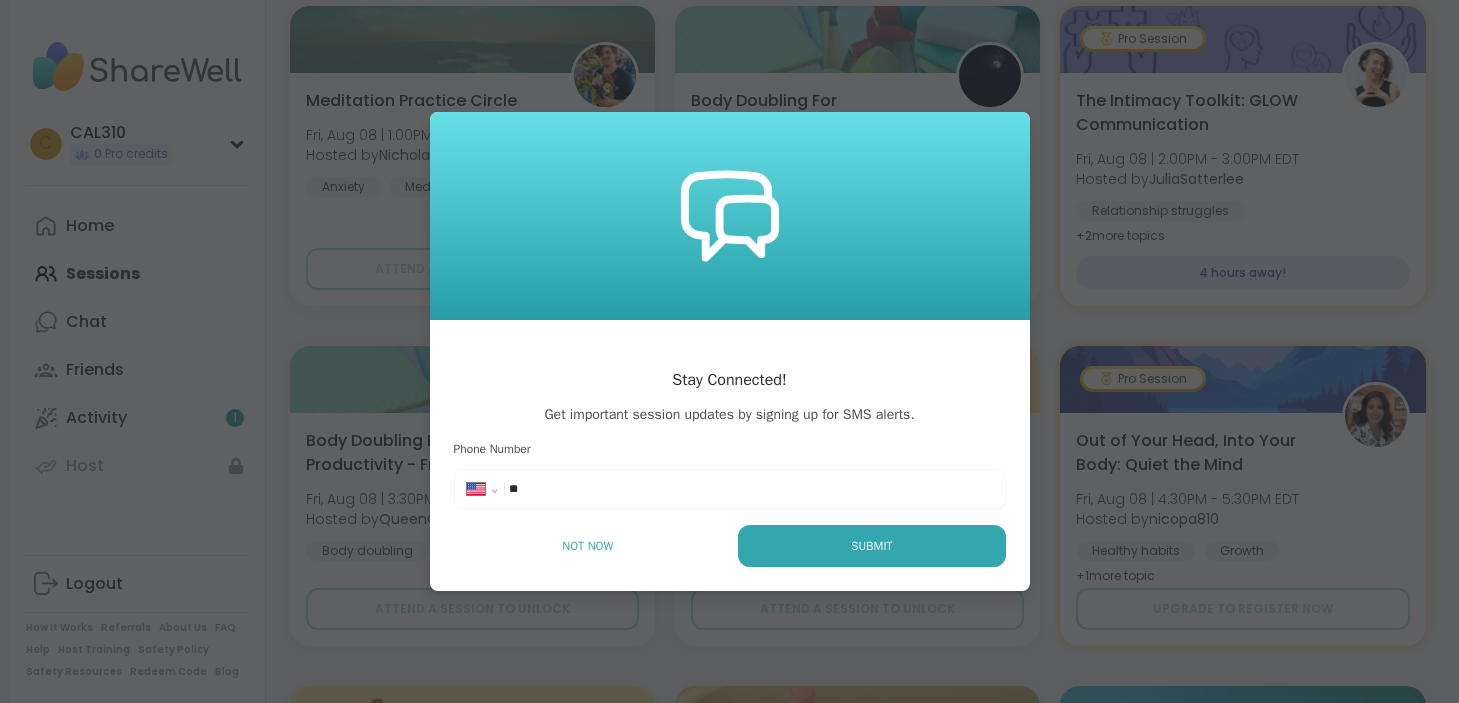click on "**" at bounding box center [569, 489] 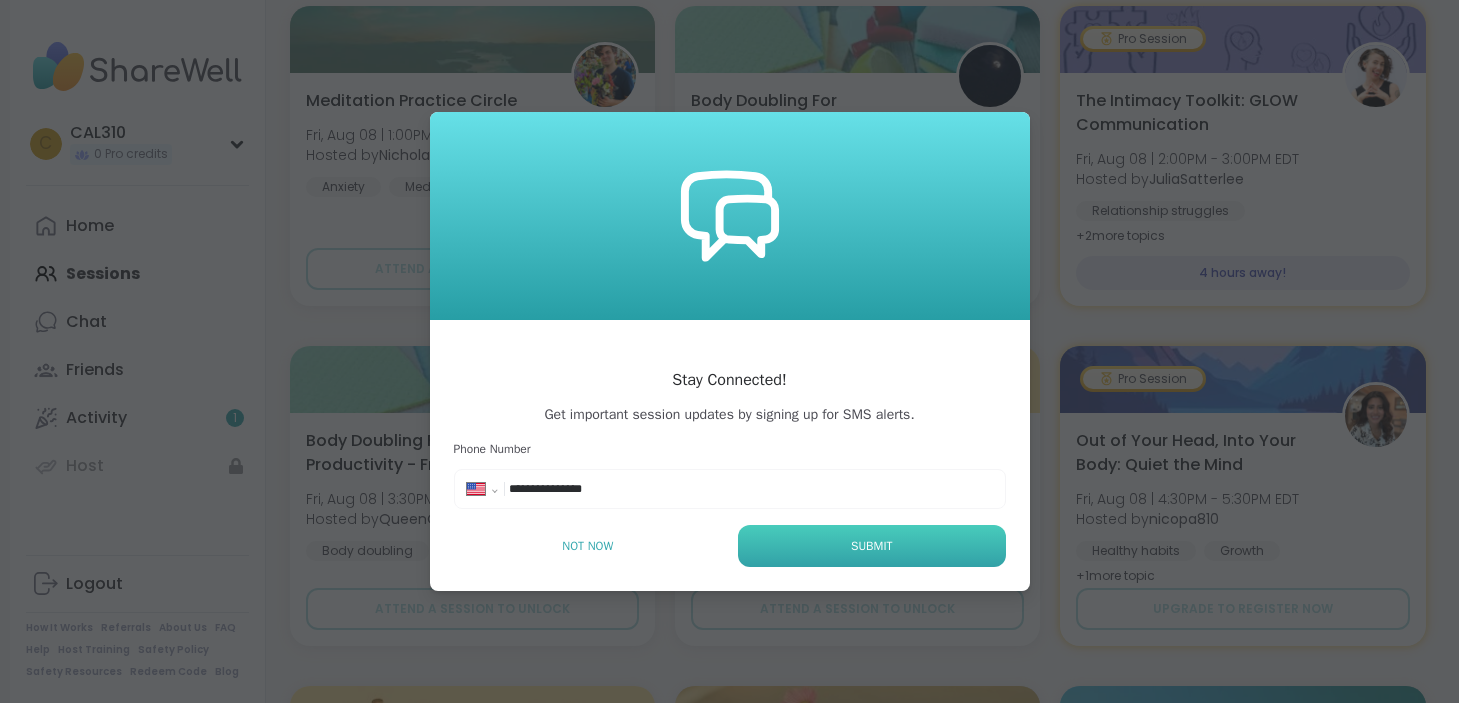 type on "**********" 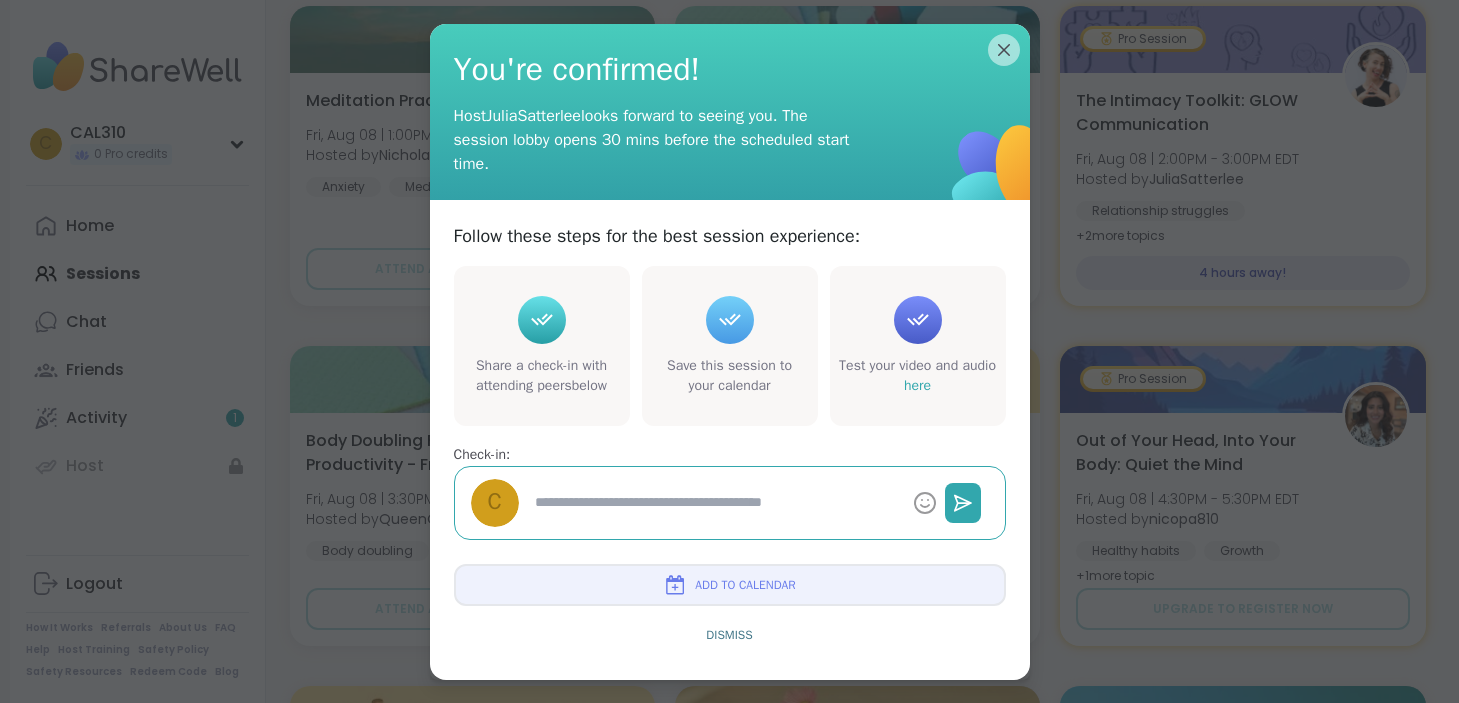click at bounding box center (716, 502) 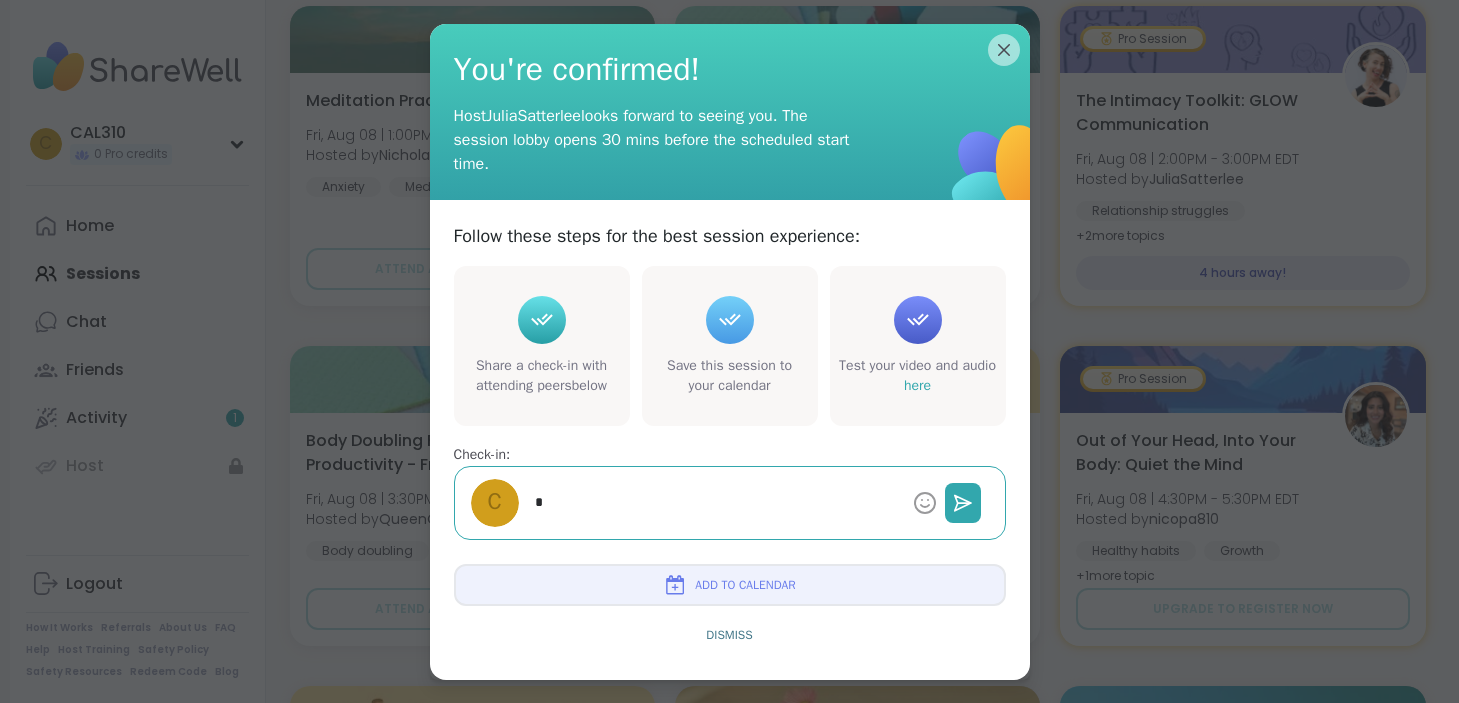 type on "*" 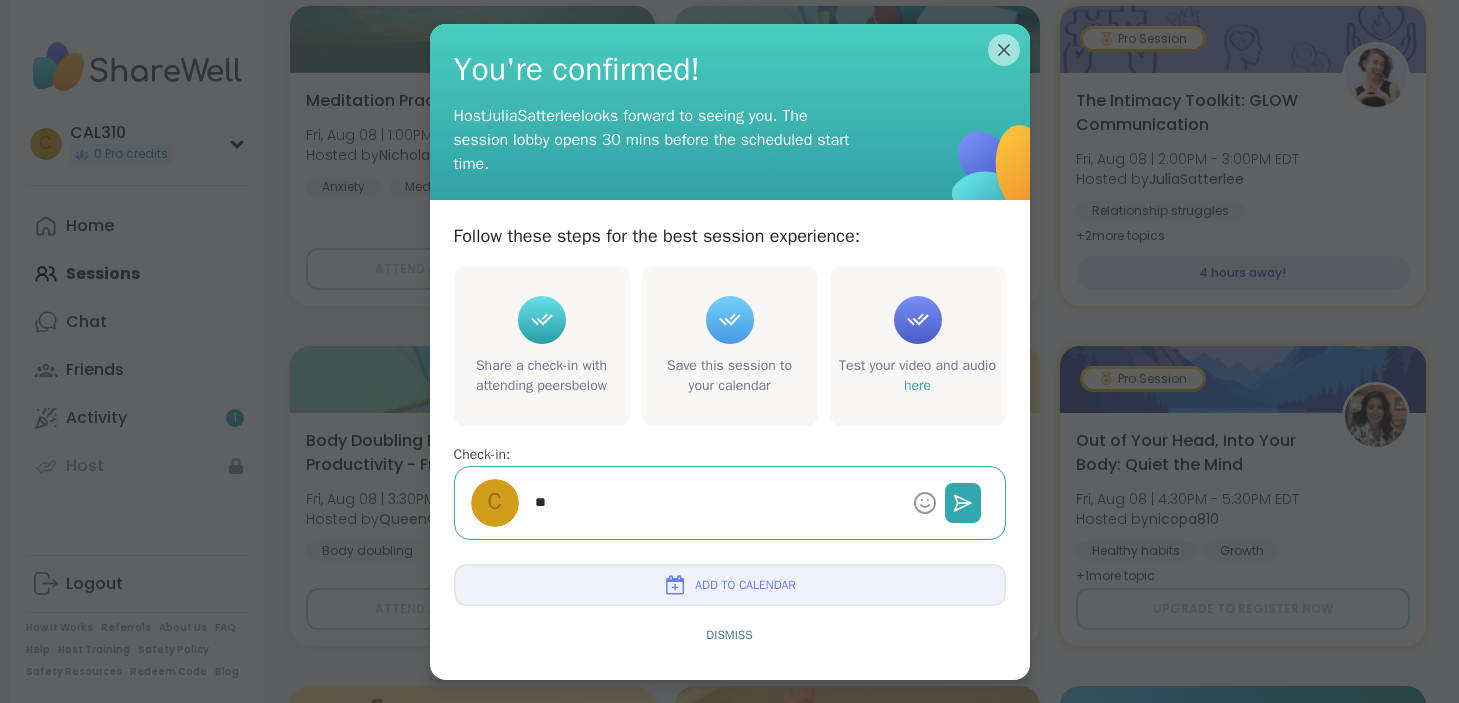 type on "*" 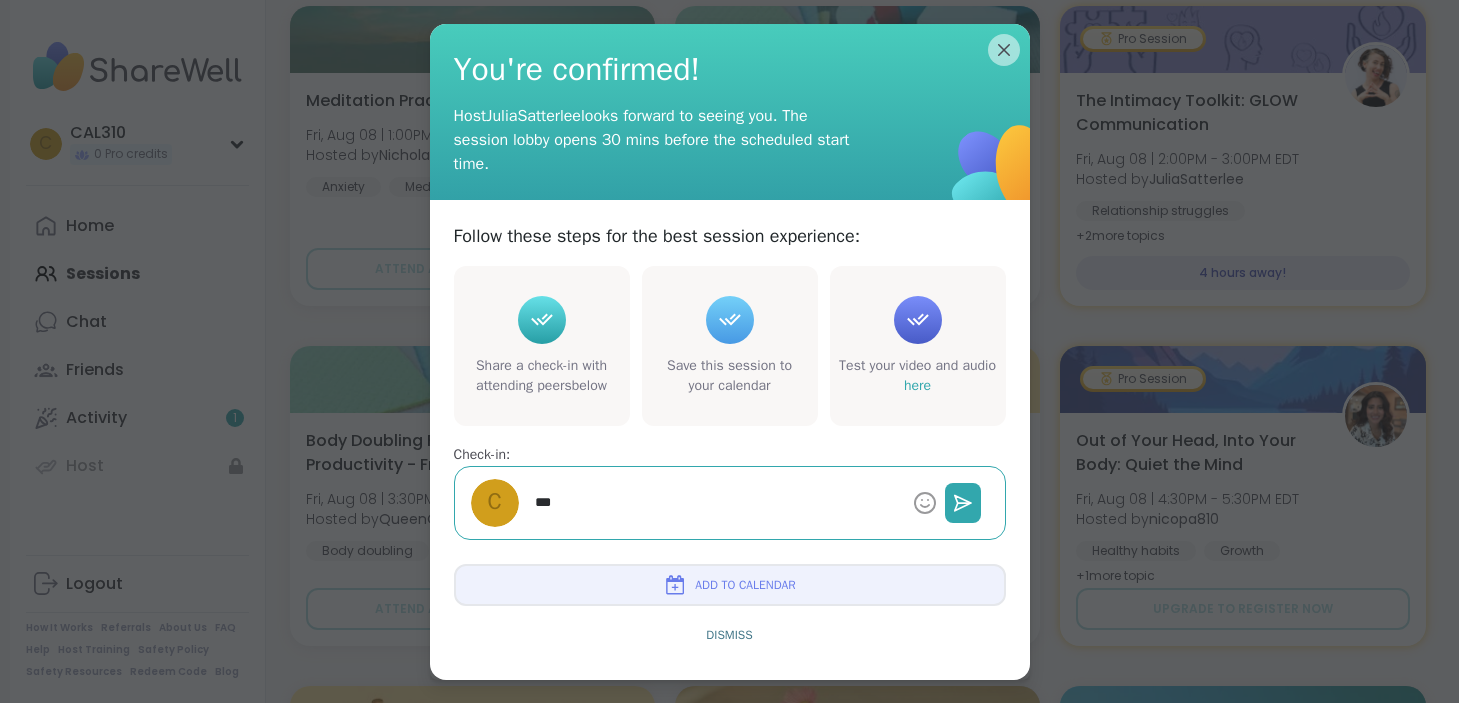 type on "*" 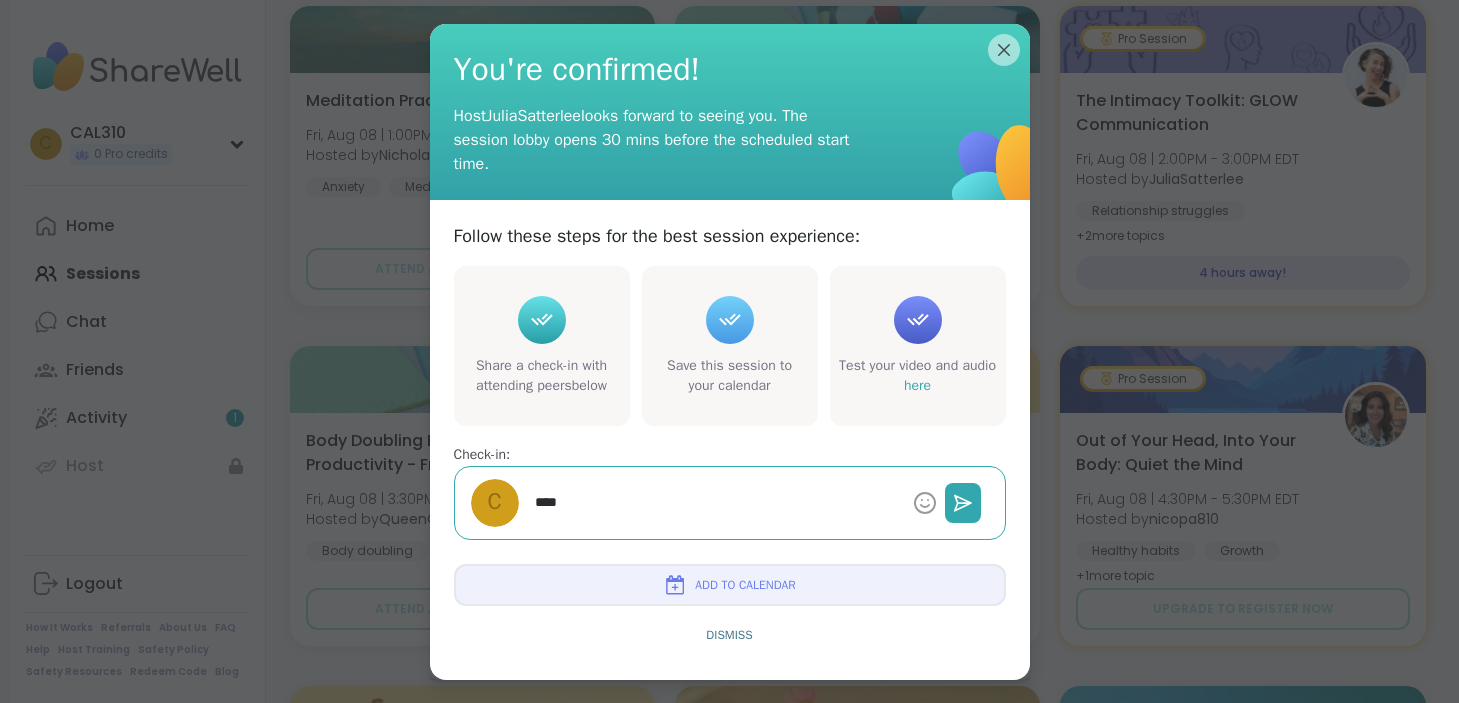 type on "*" 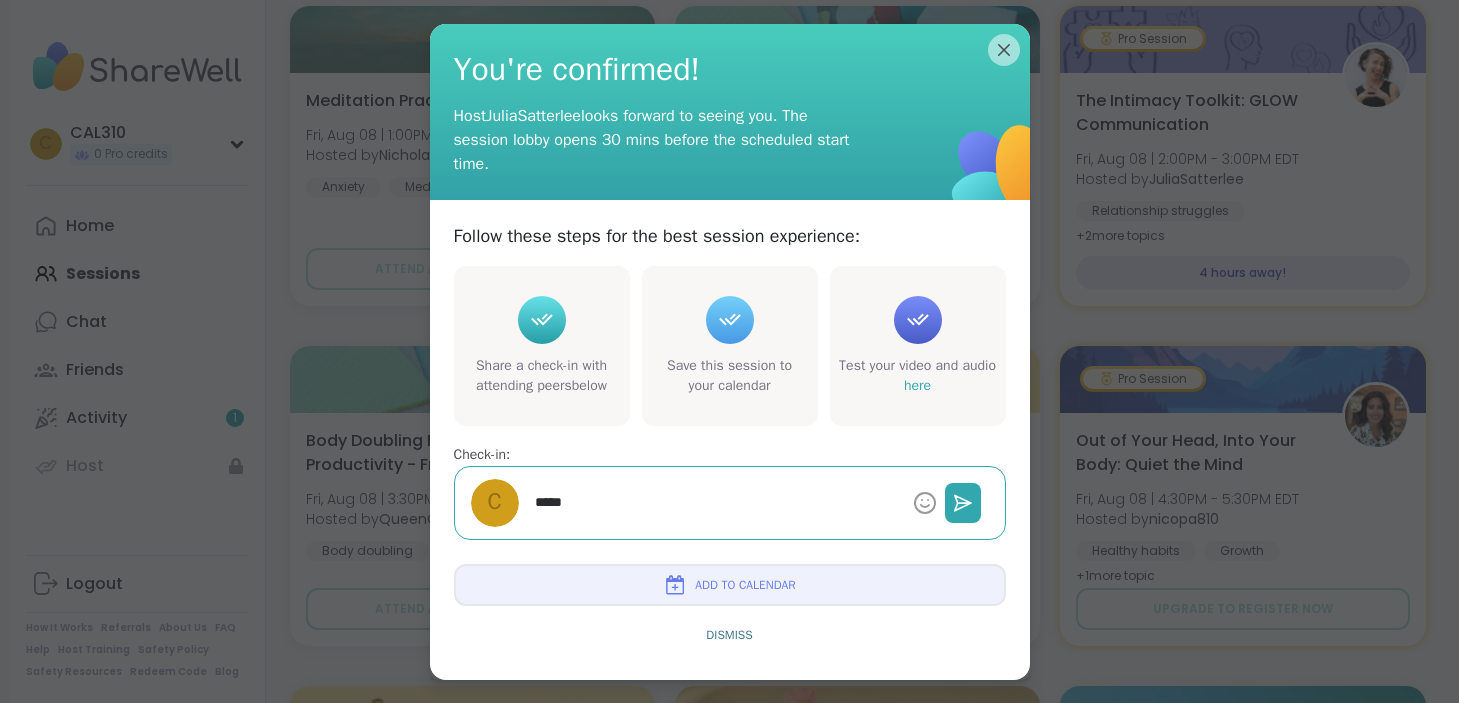 type on "*" 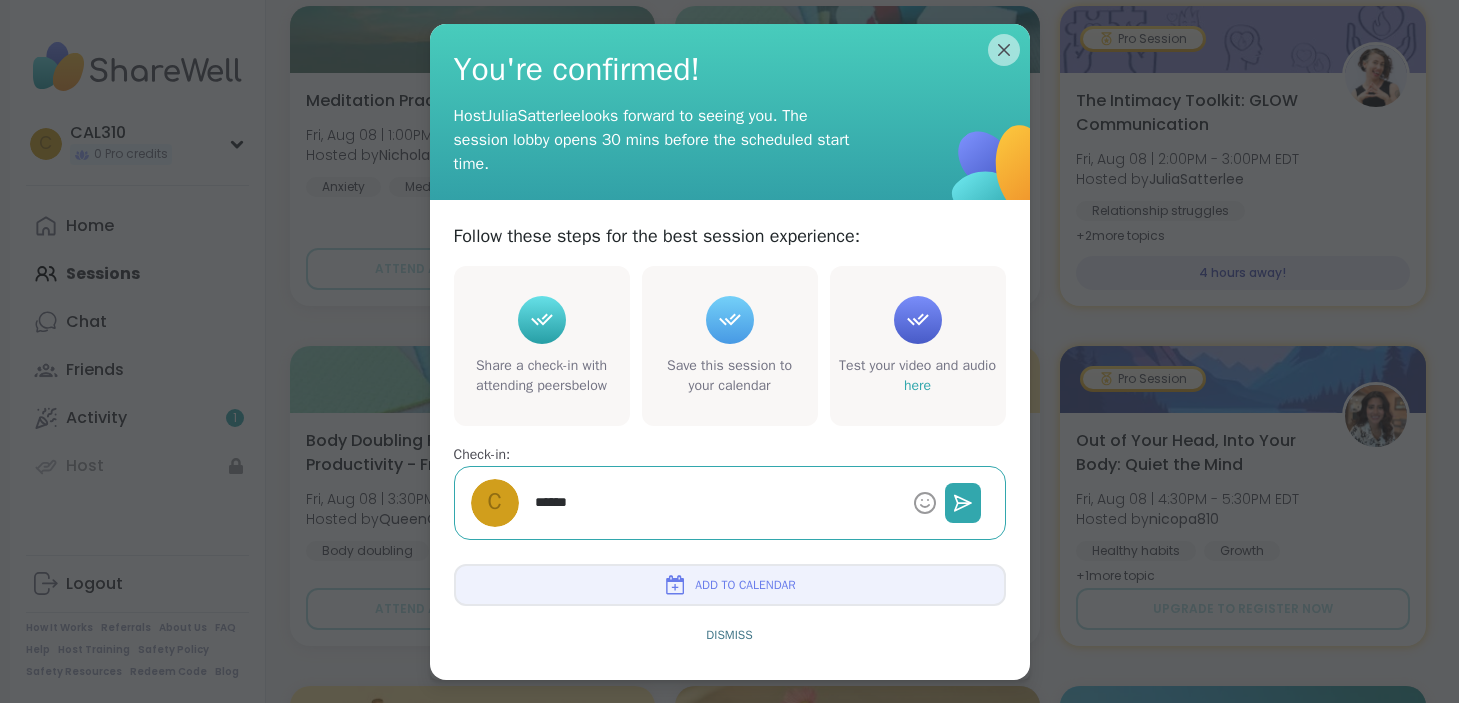 type on "*" 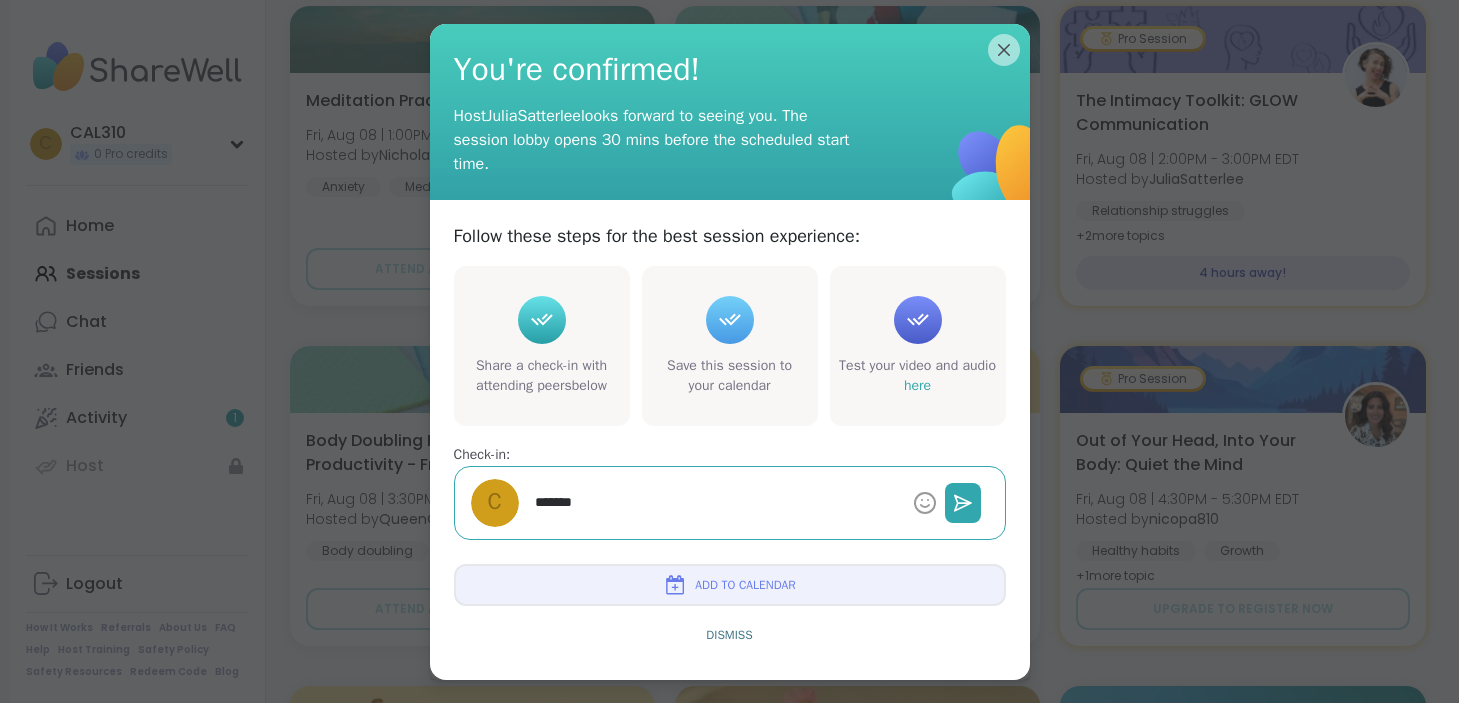 type on "*" 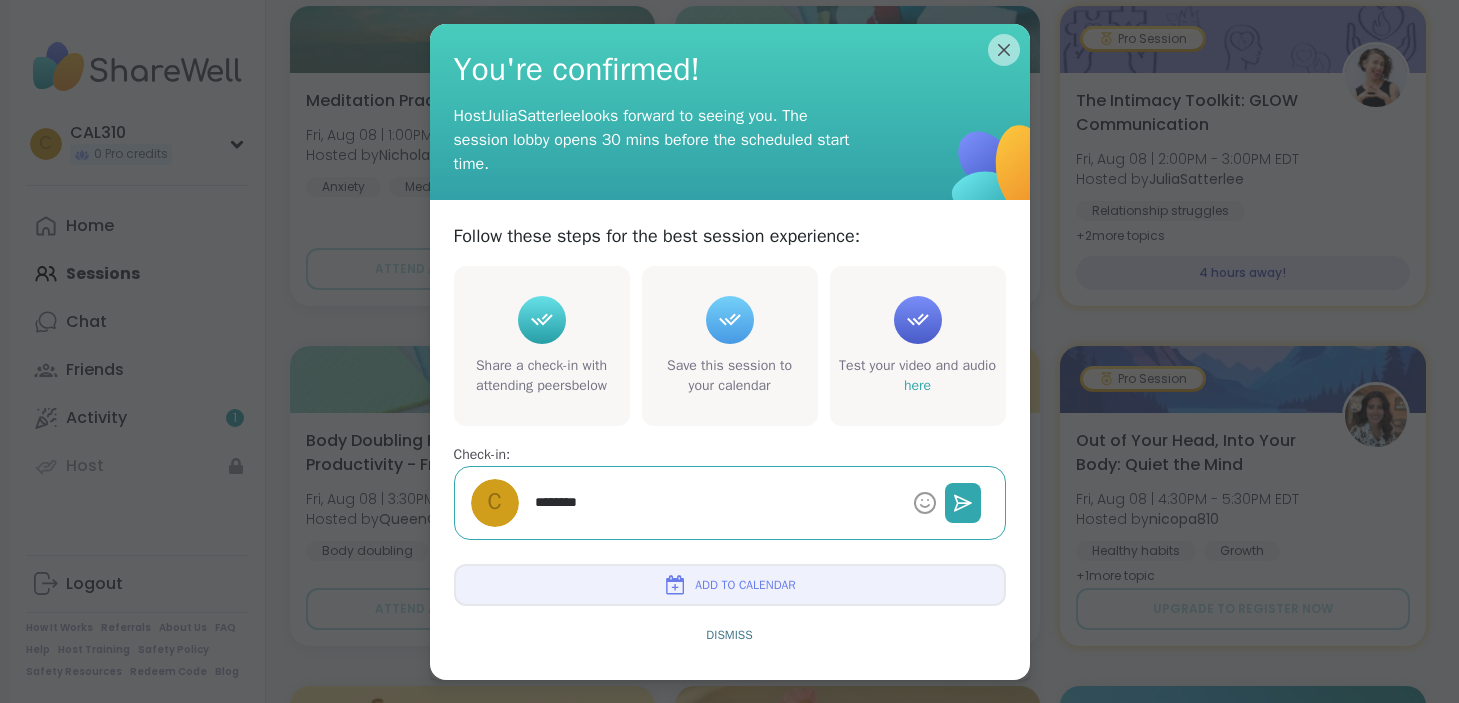 type on "*" 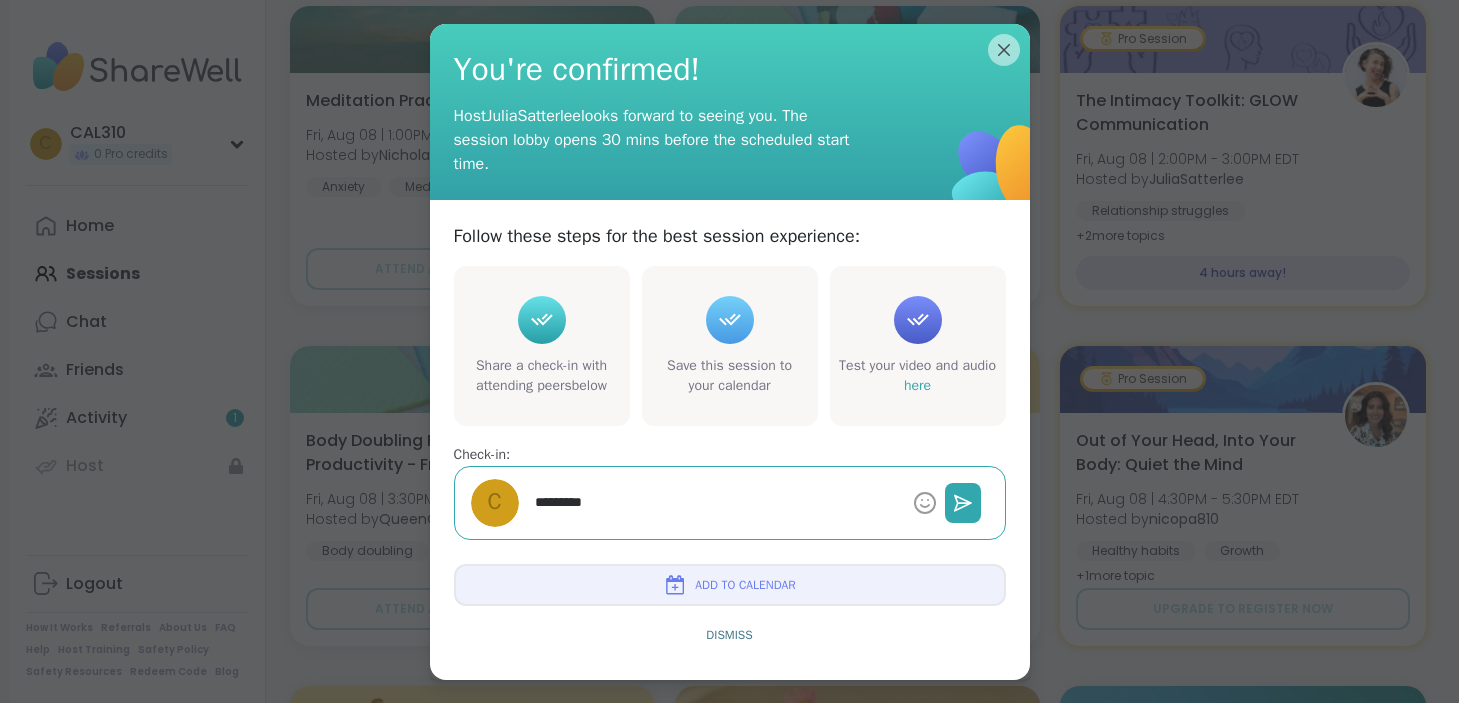 type on "*" 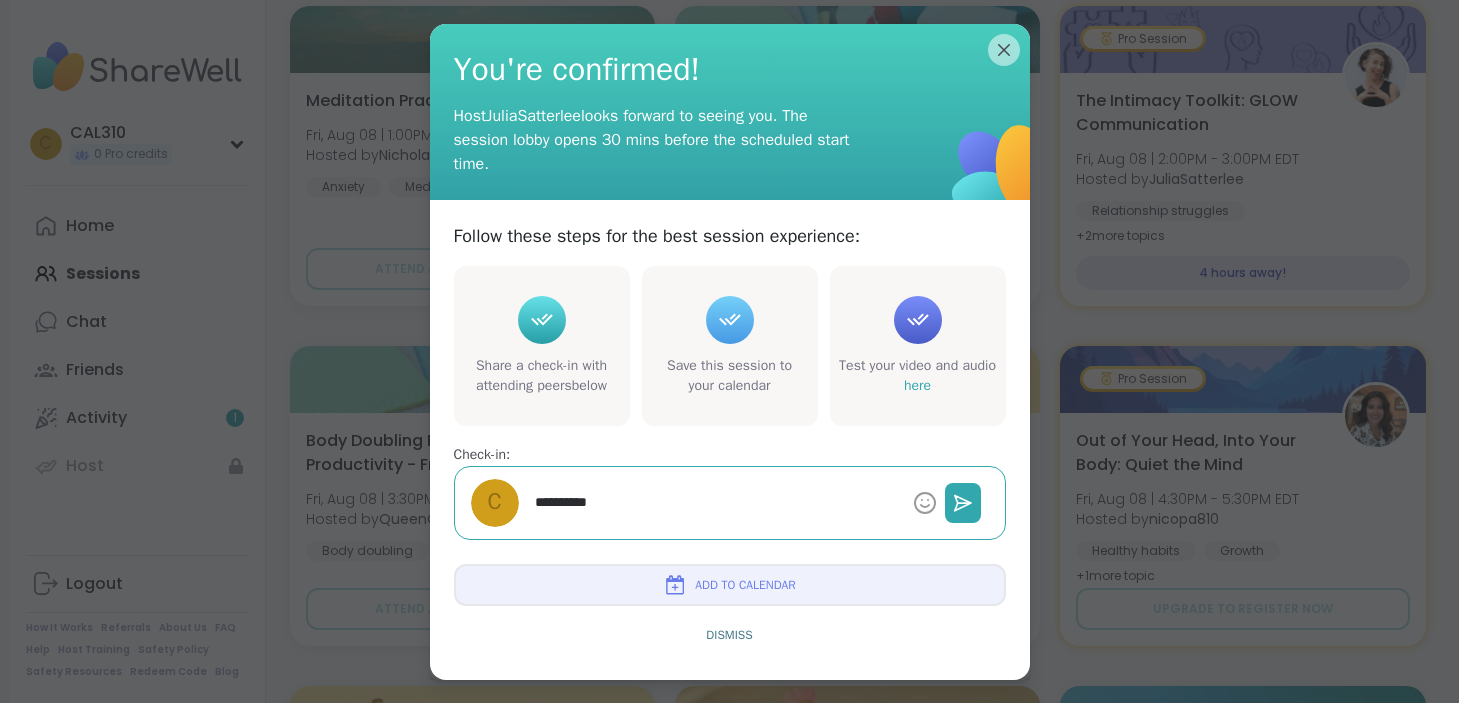 type on "*" 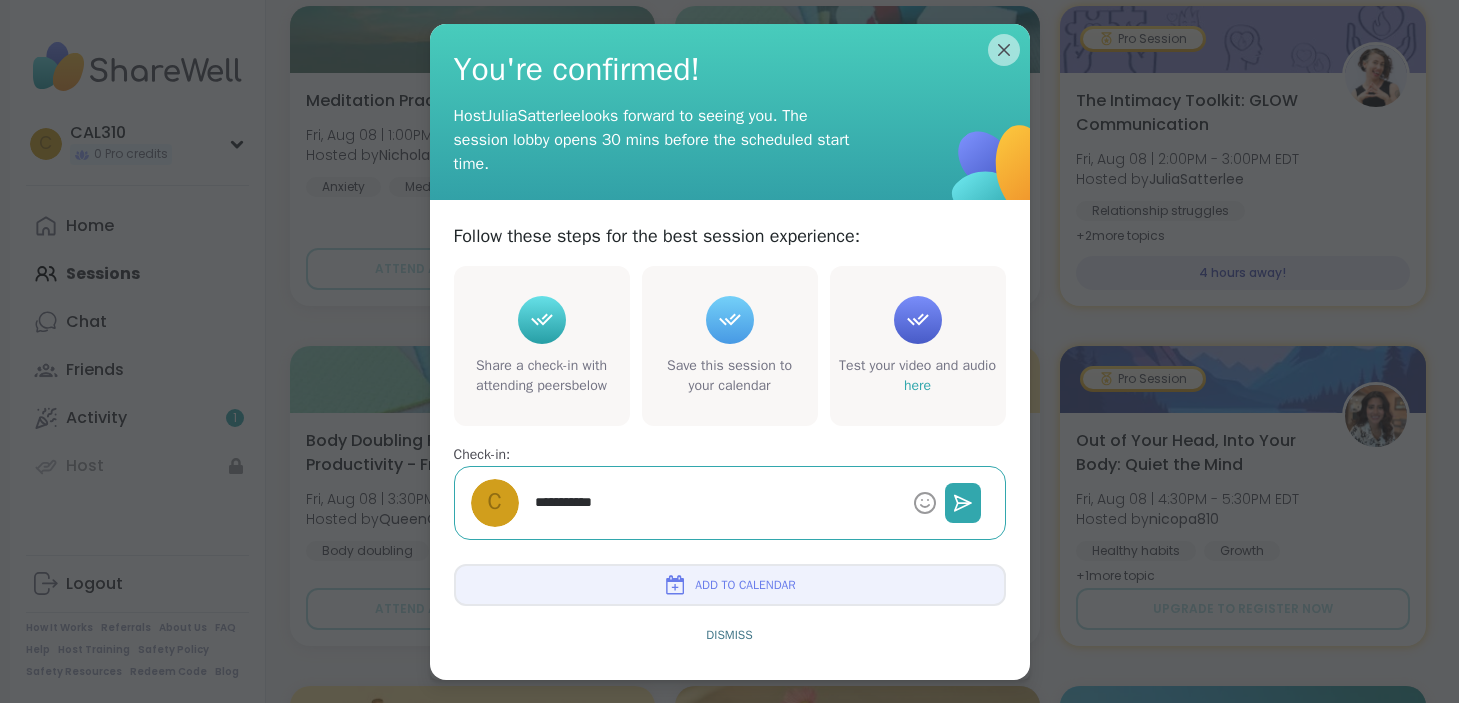 type on "*" 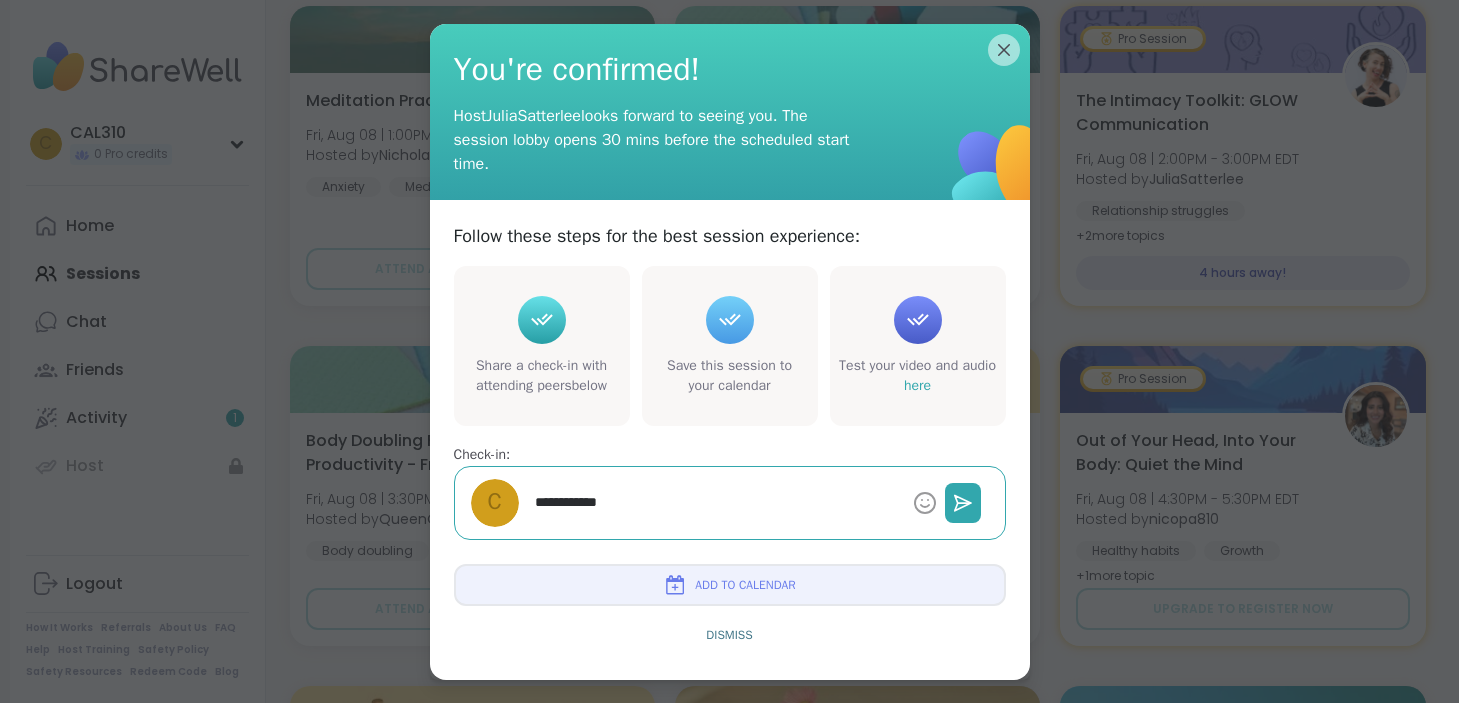 type on "*" 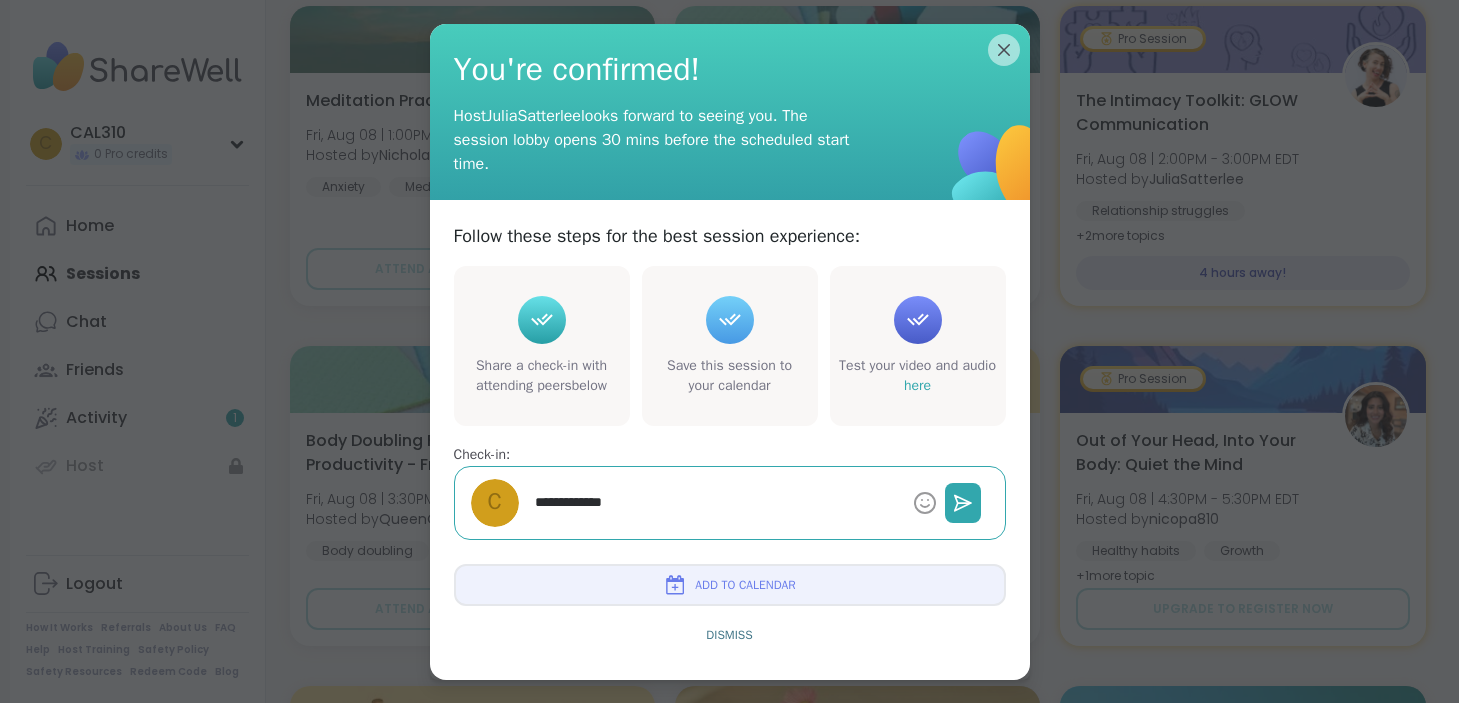 type on "*" 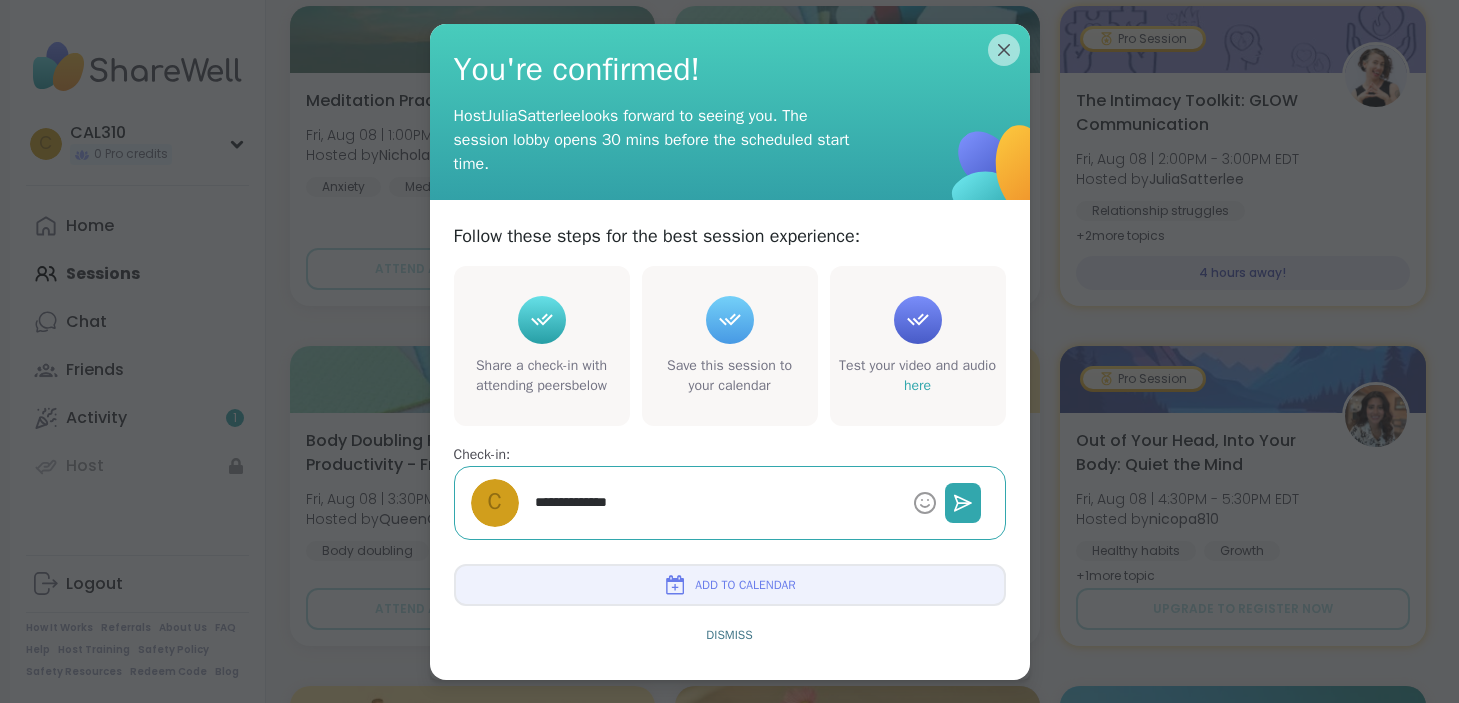 type on "*" 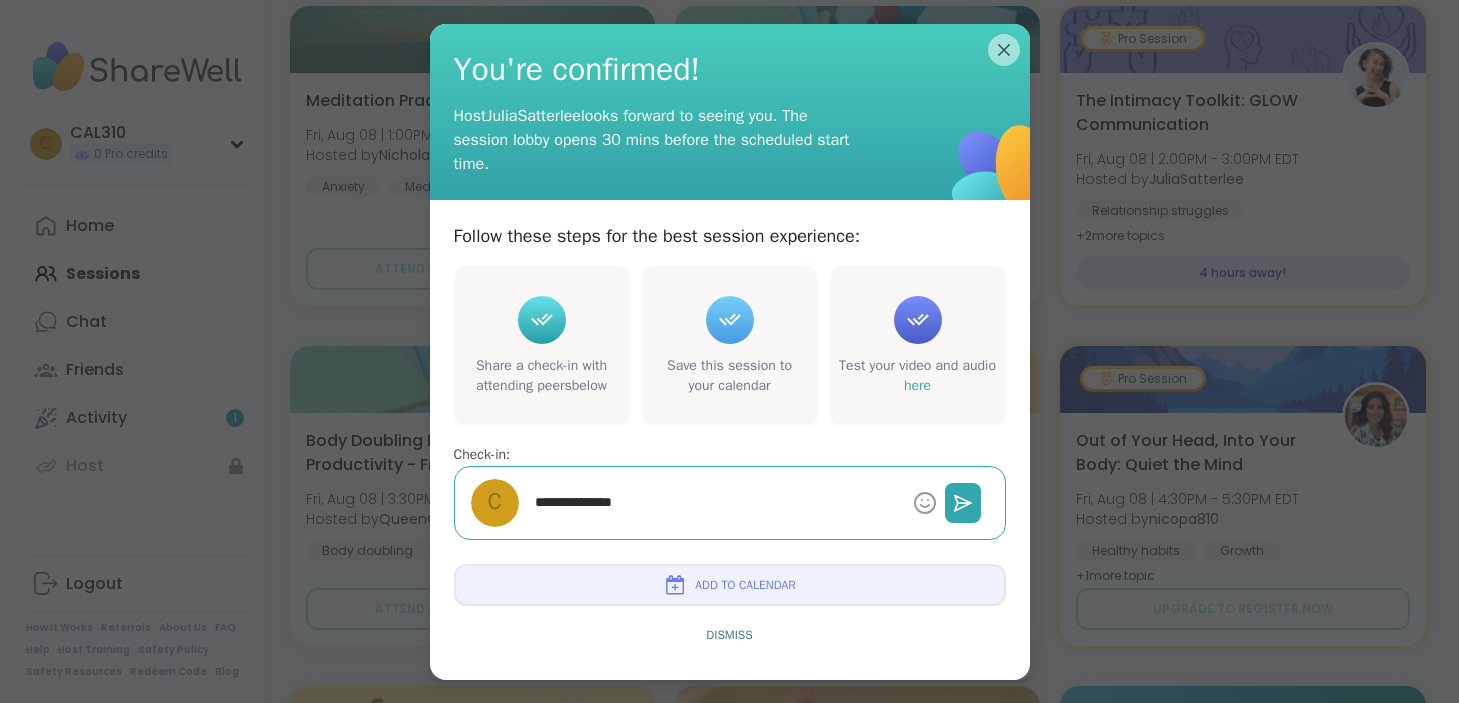 type on "*" 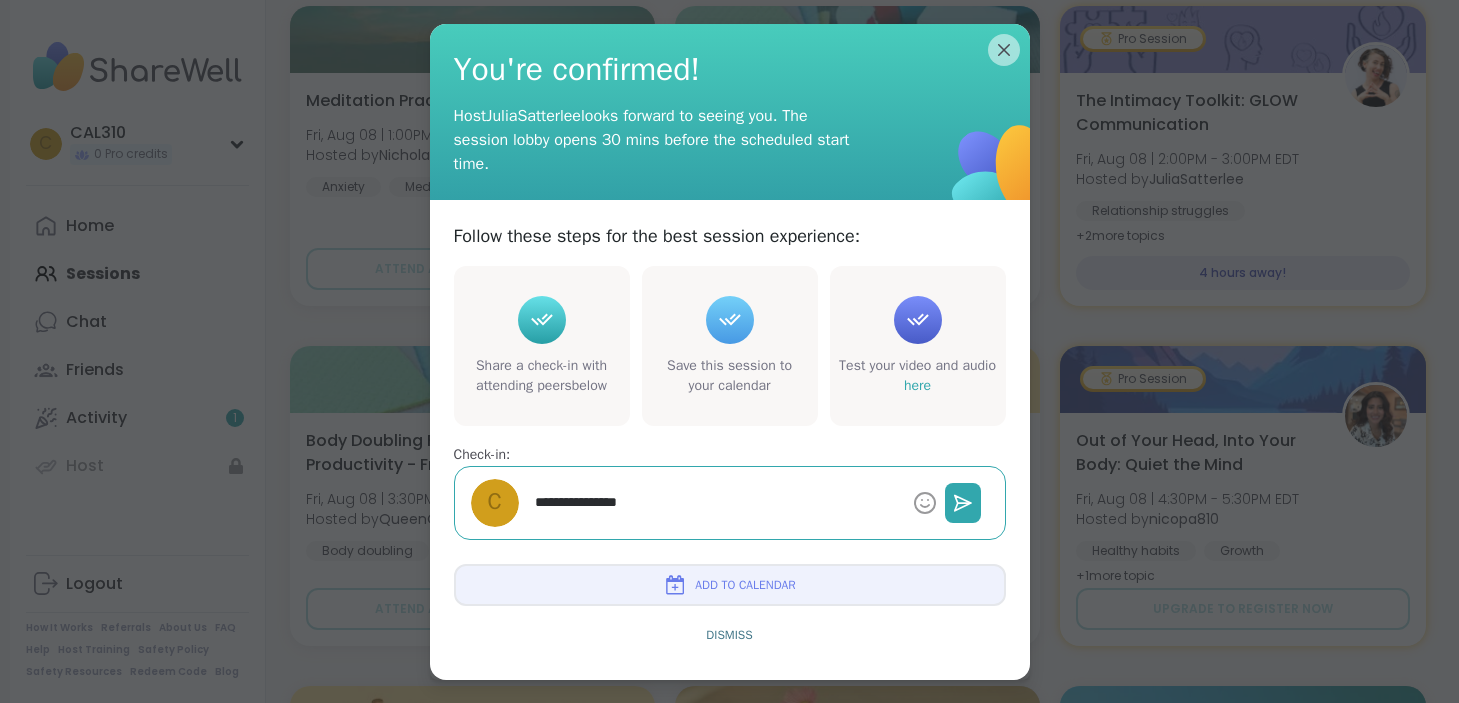 type on "*" 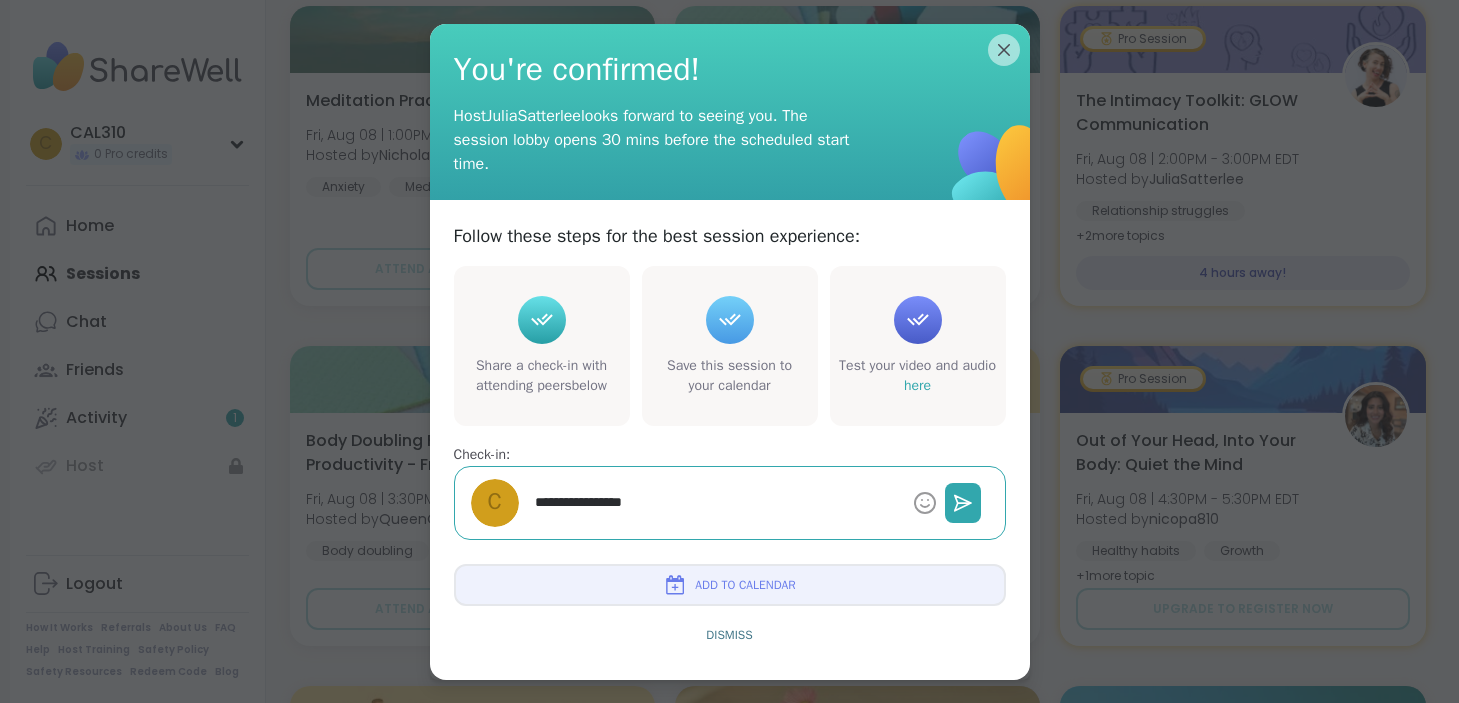 type on "*" 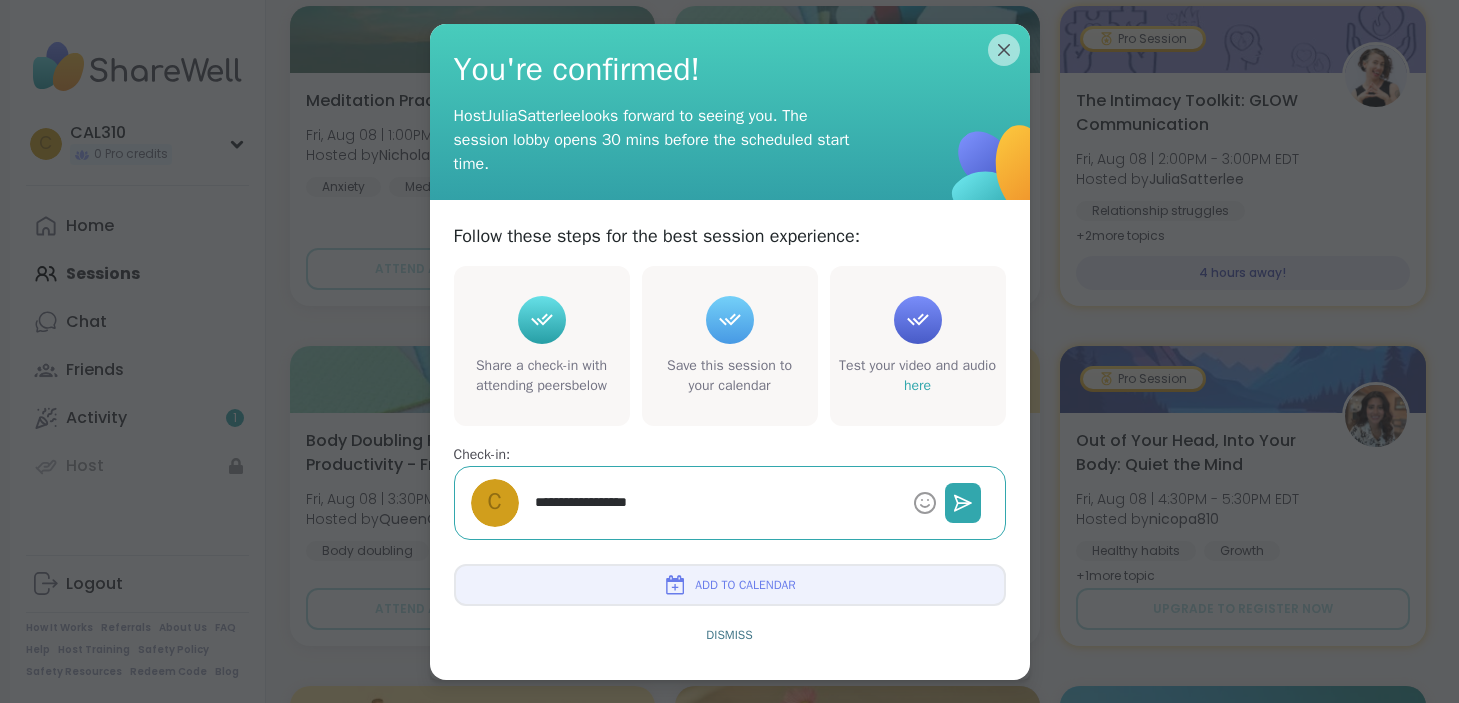 type on "*" 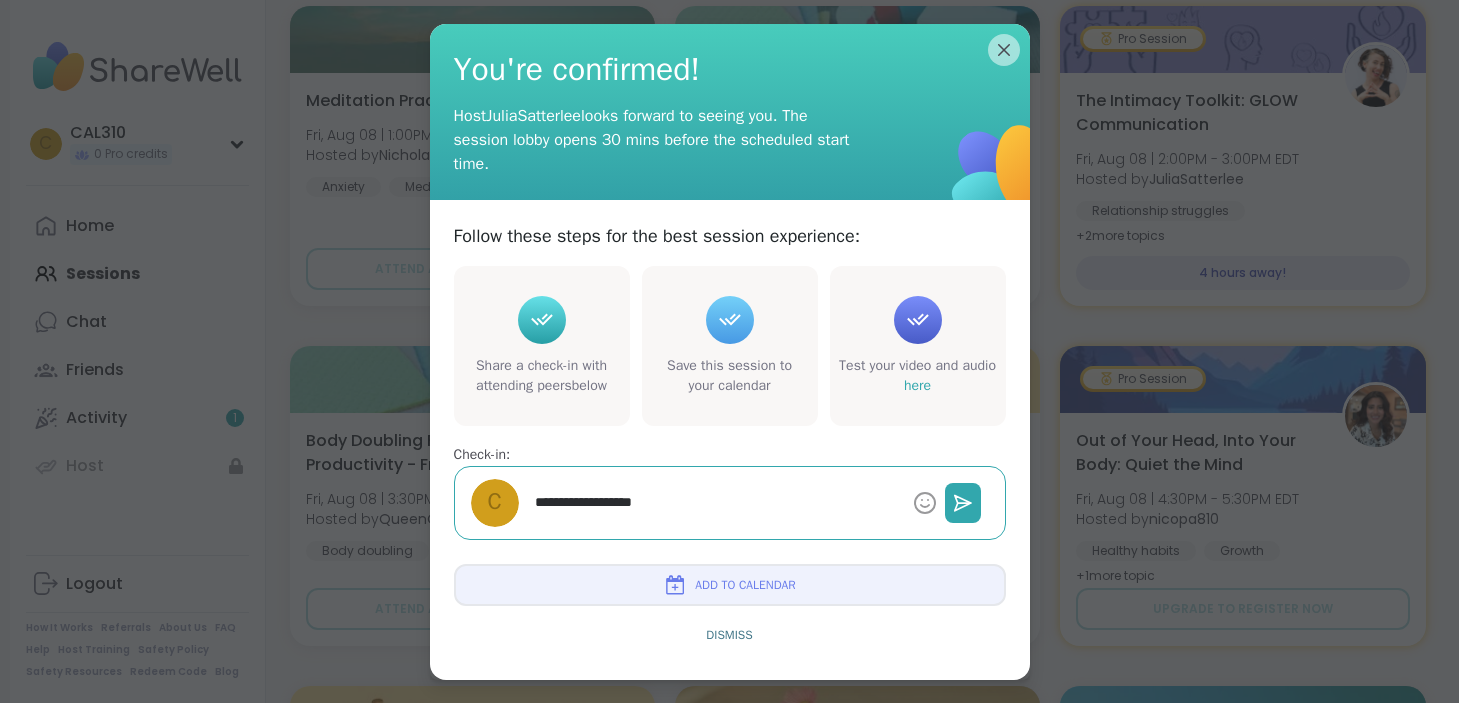 type on "*" 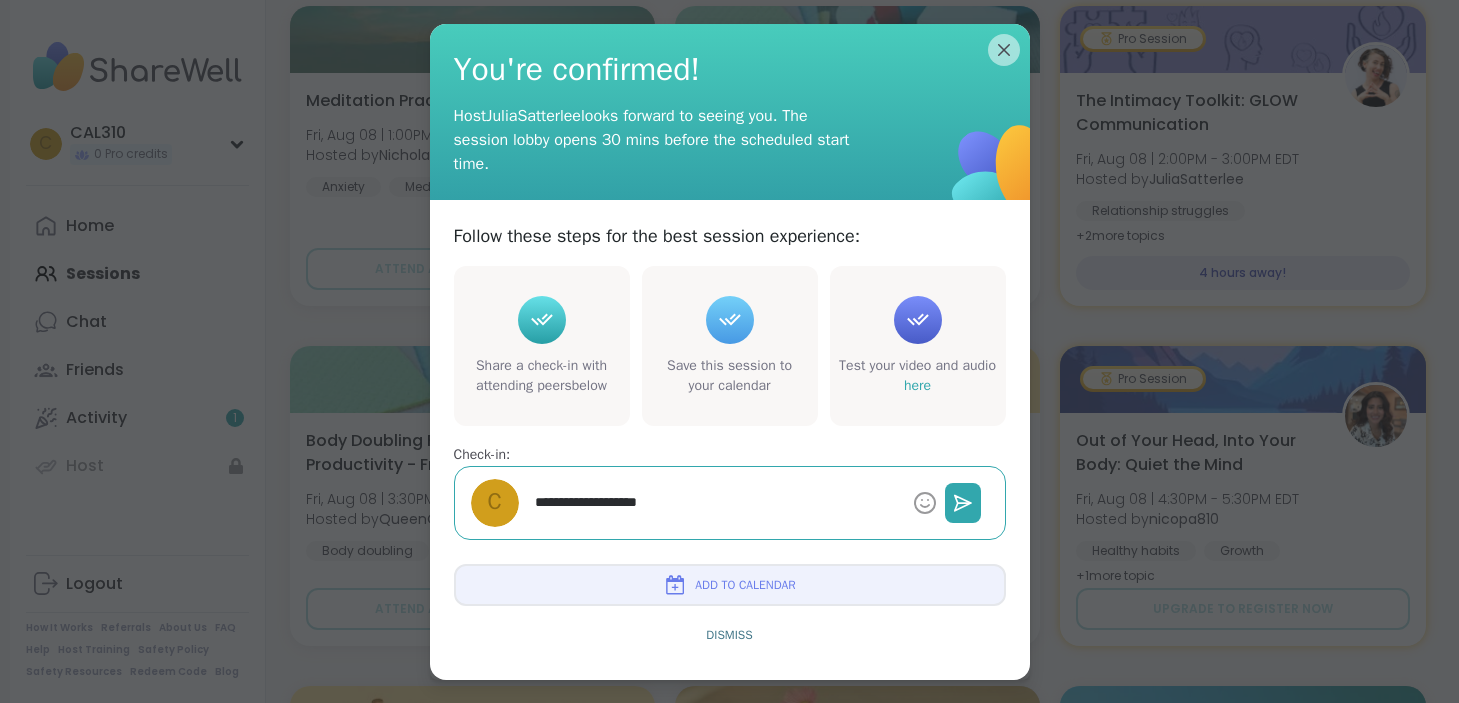 type on "*" 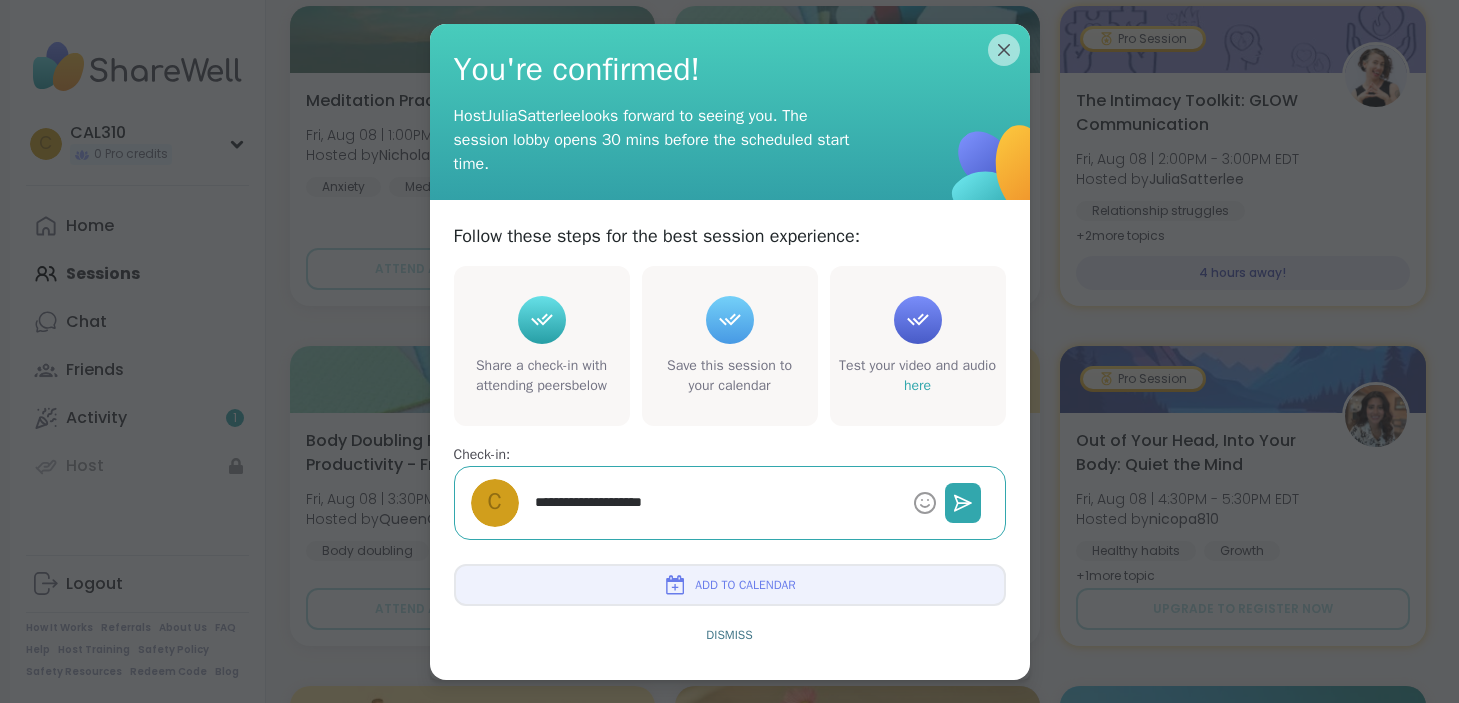 type on "*" 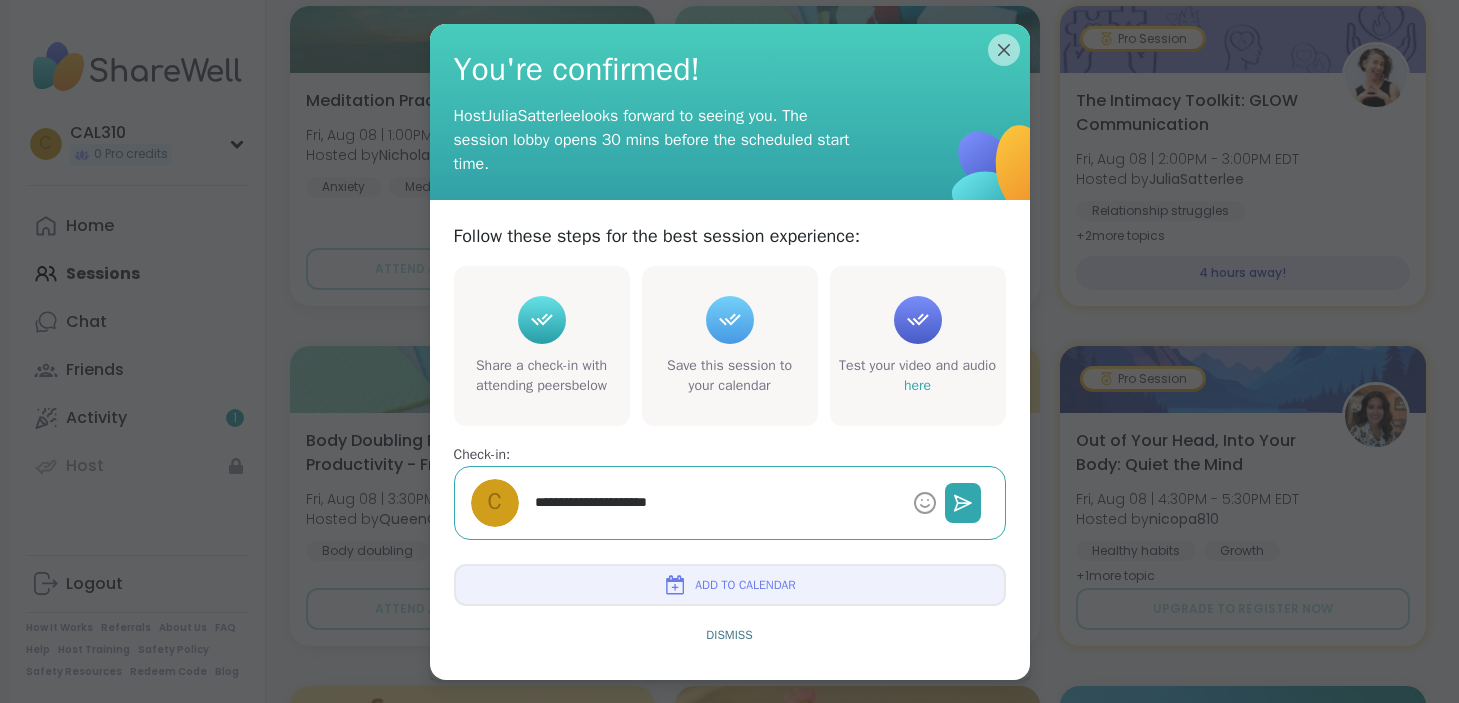 type on "*" 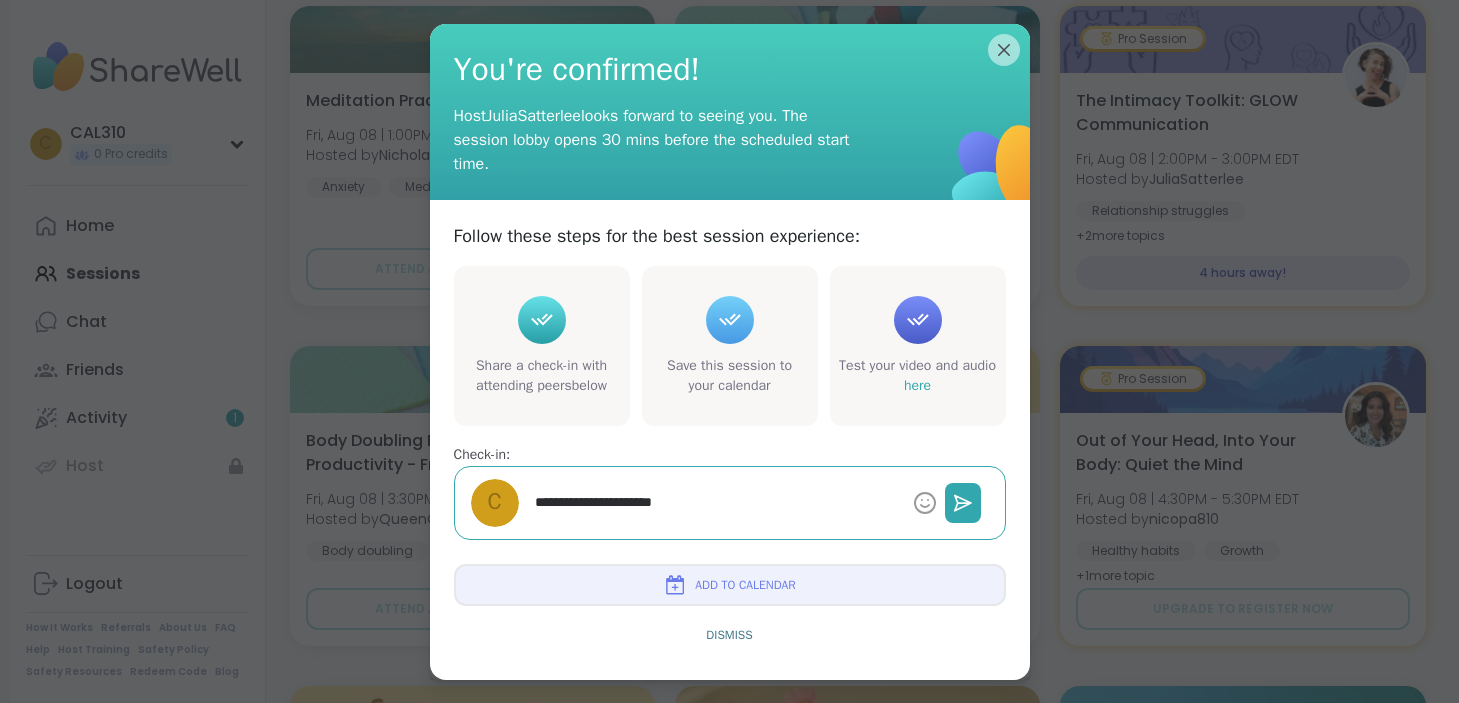 type on "*" 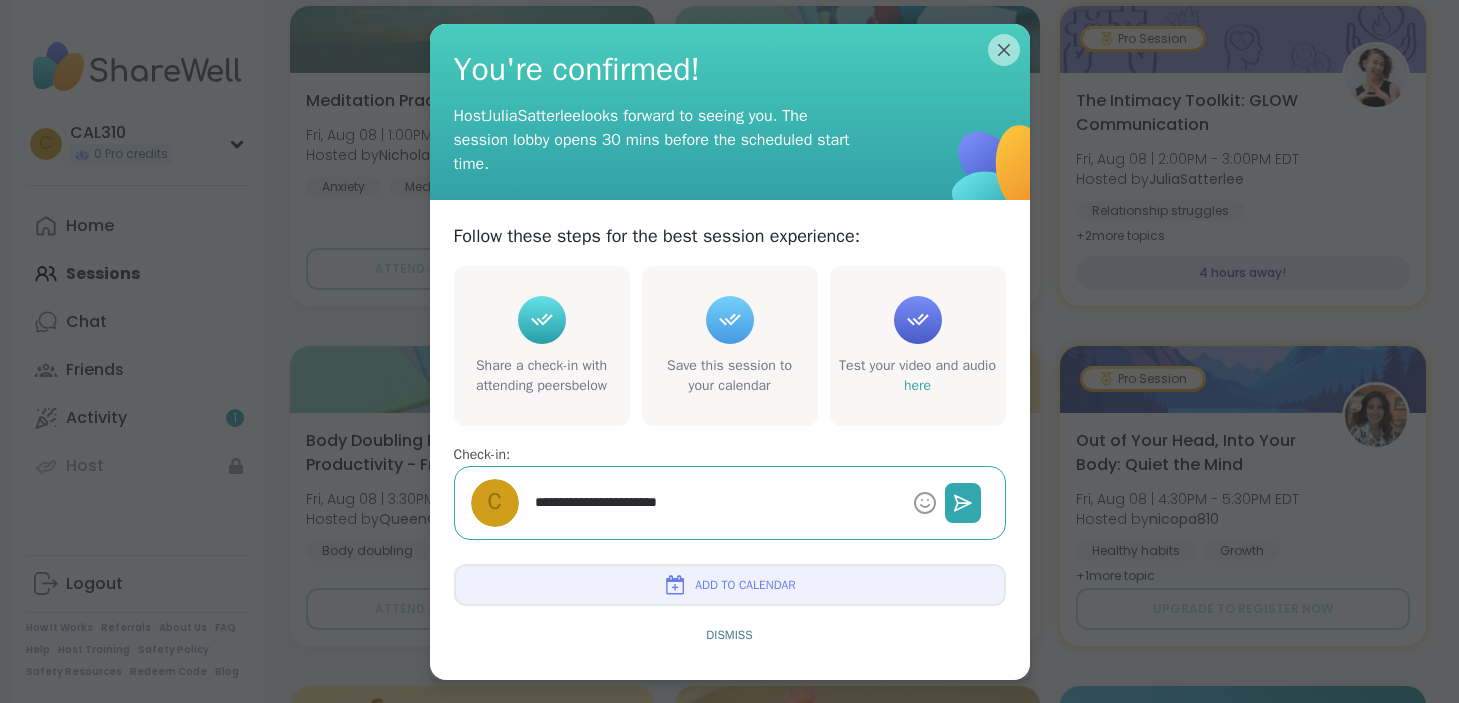 type on "*" 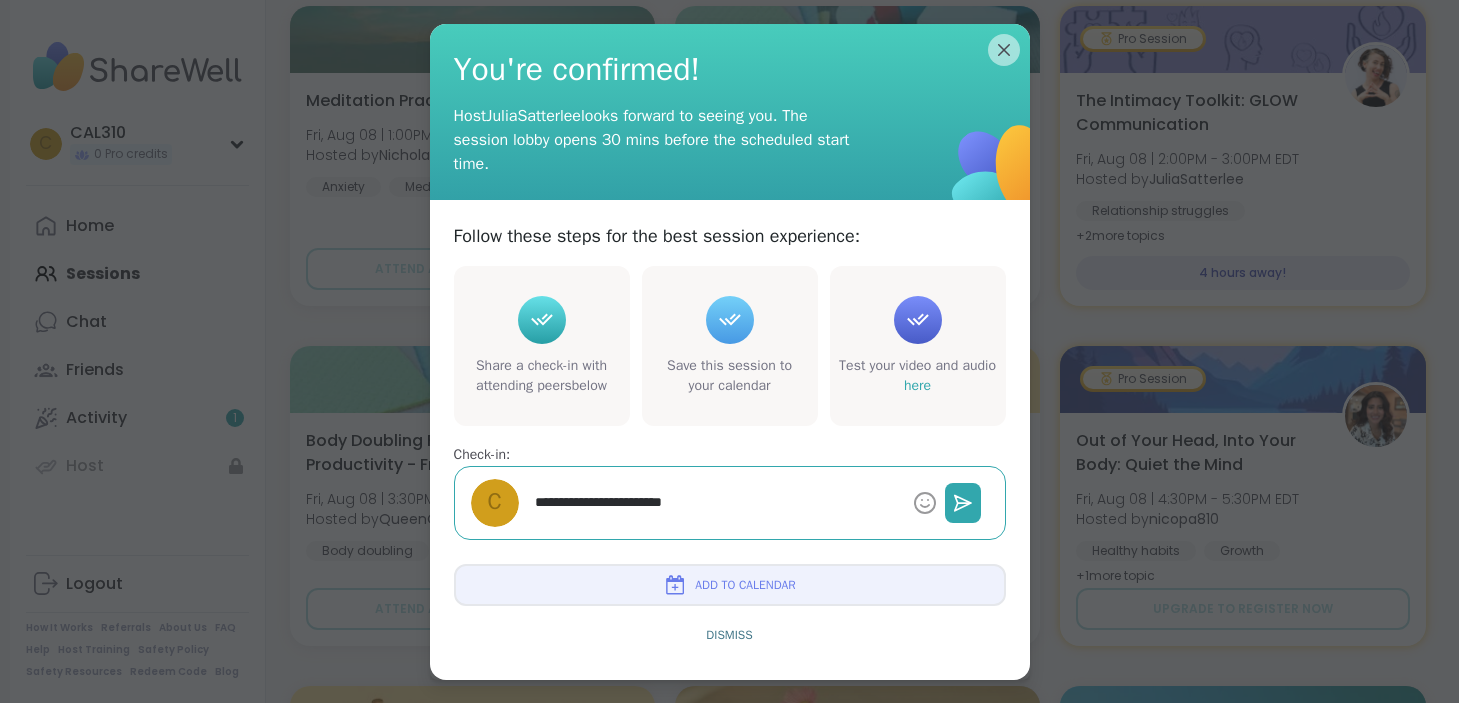 type on "*" 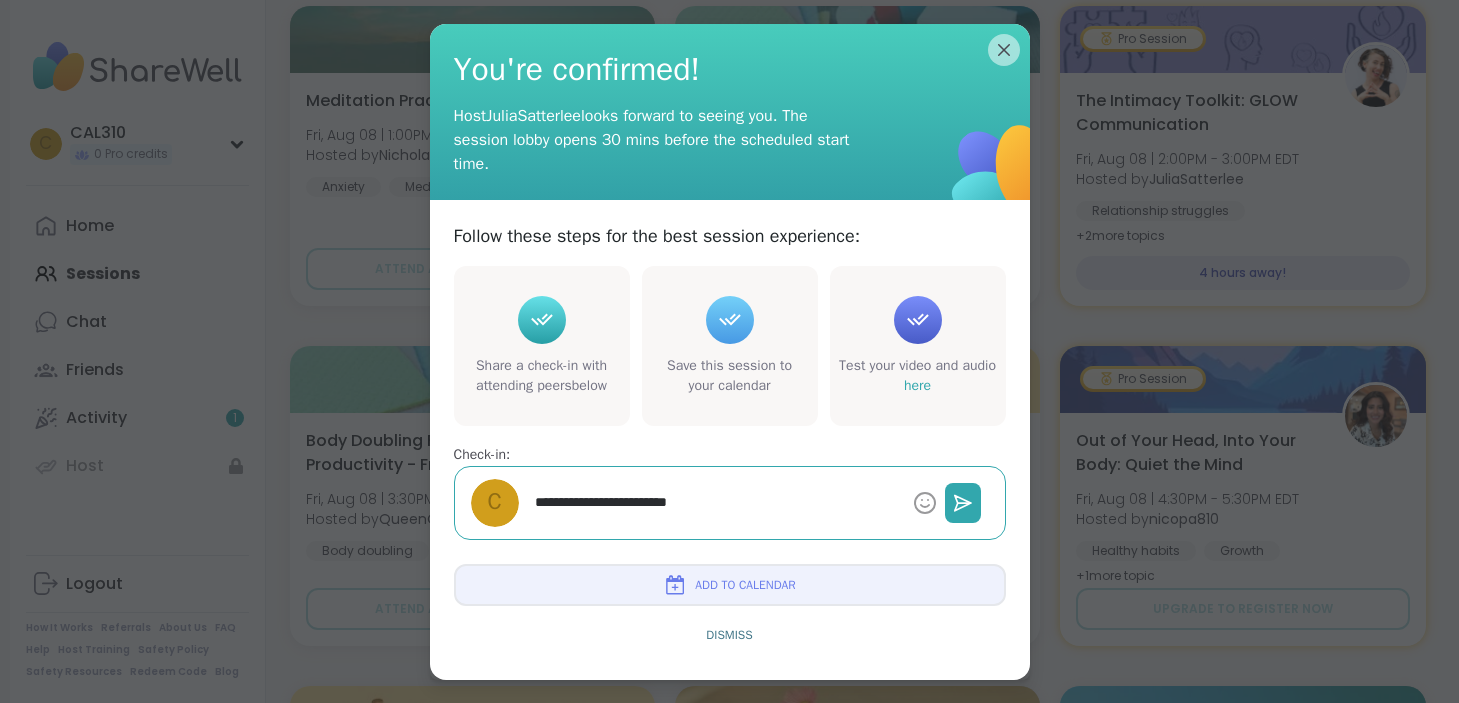 type on "**********" 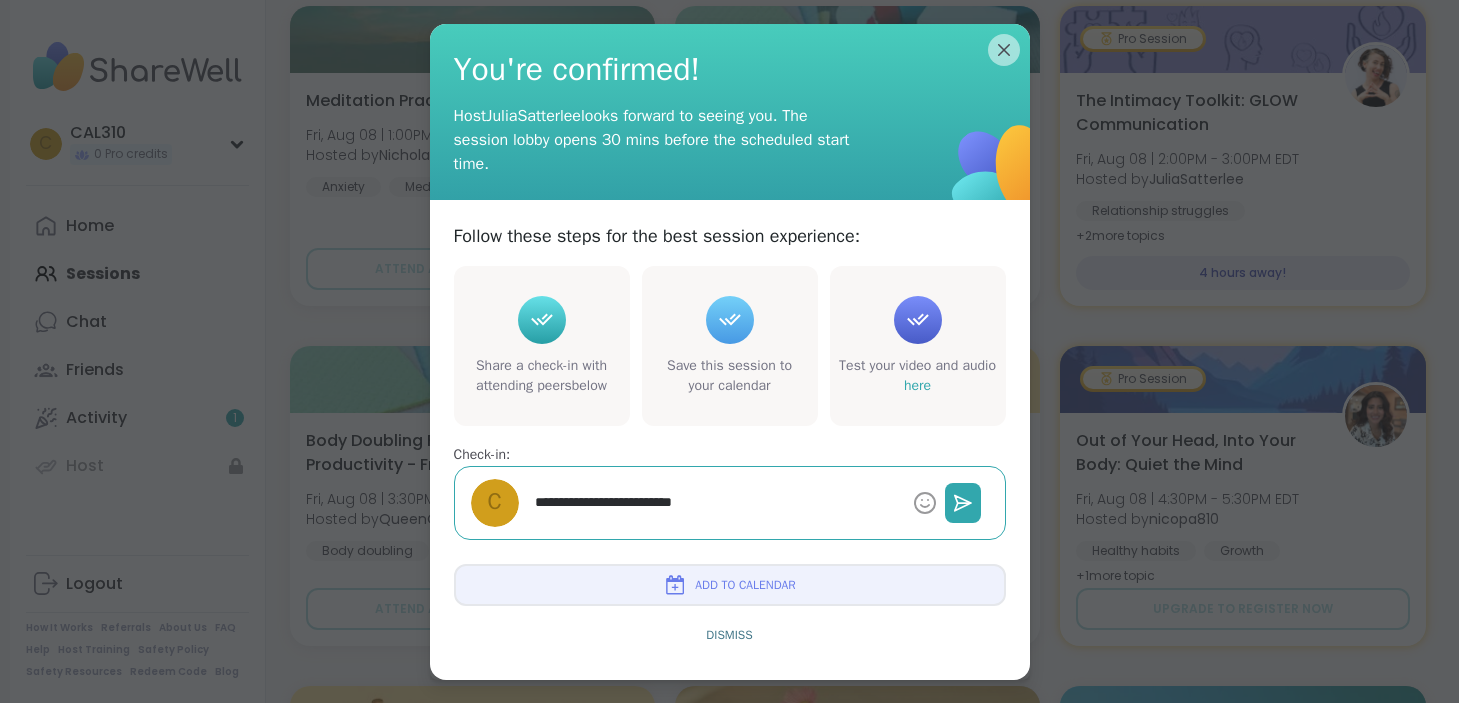 type on "*" 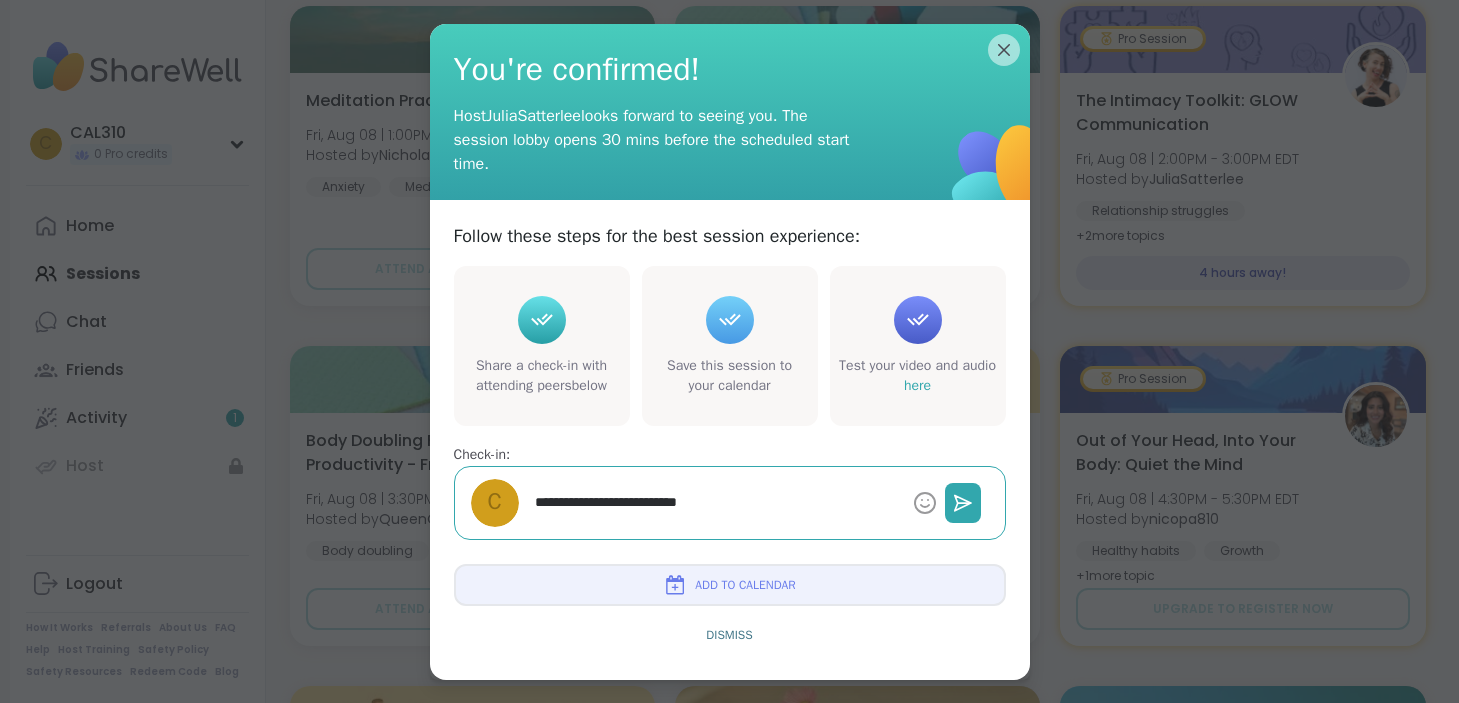 type on "*" 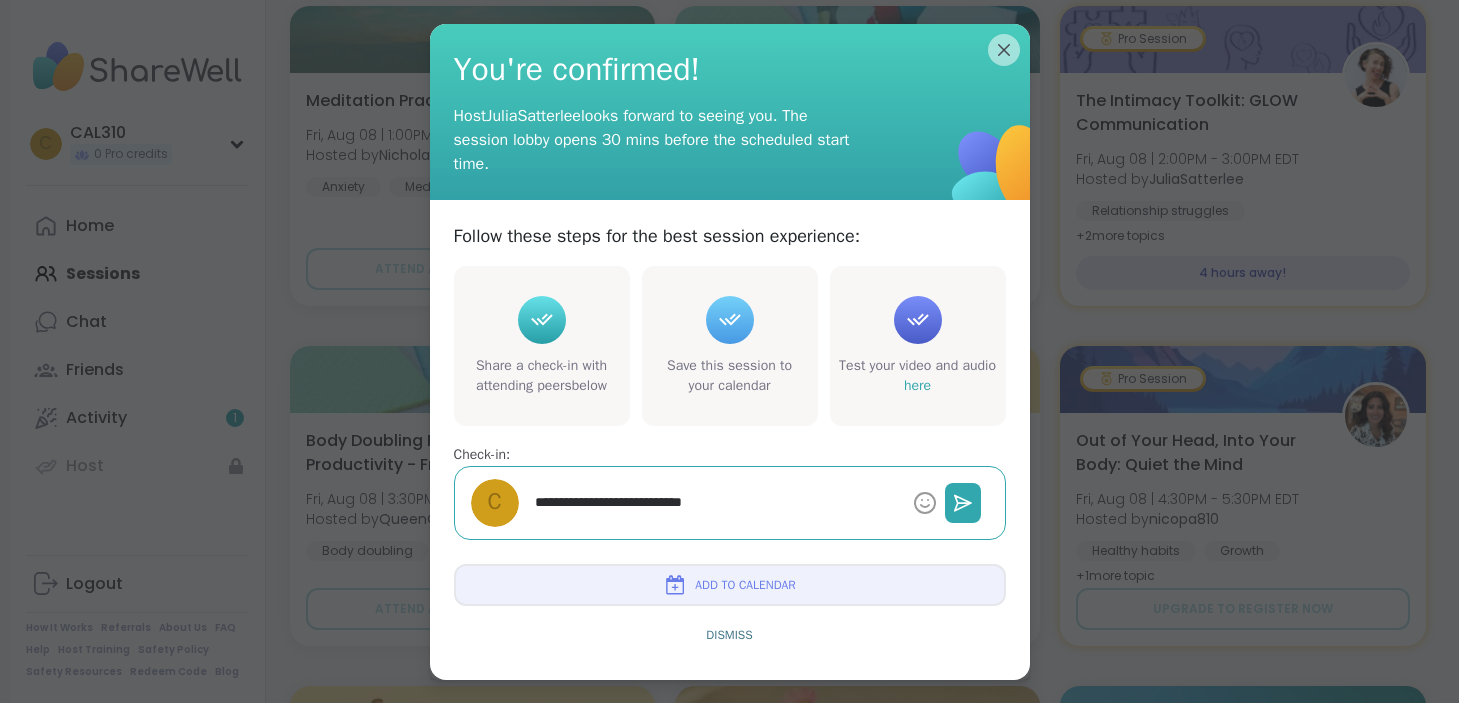 type on "*" 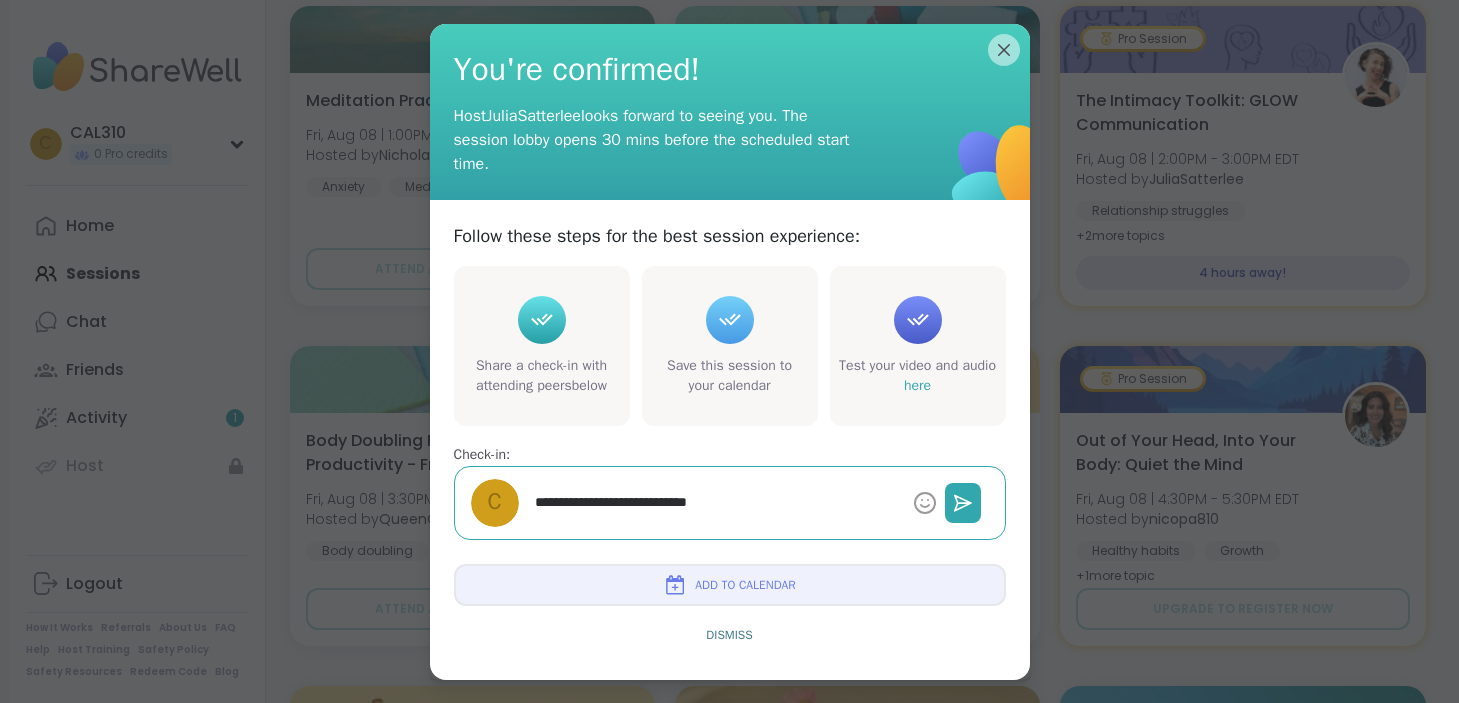 type on "*" 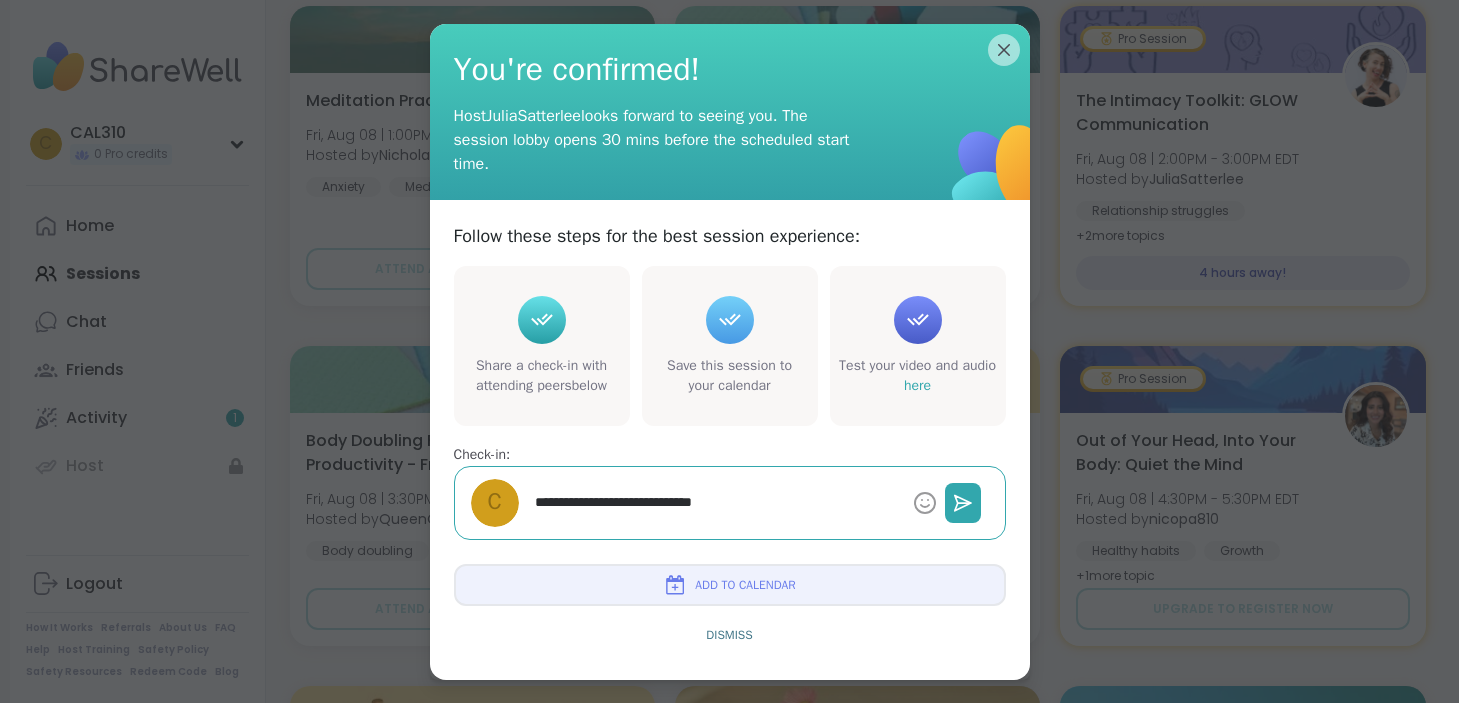 type on "**********" 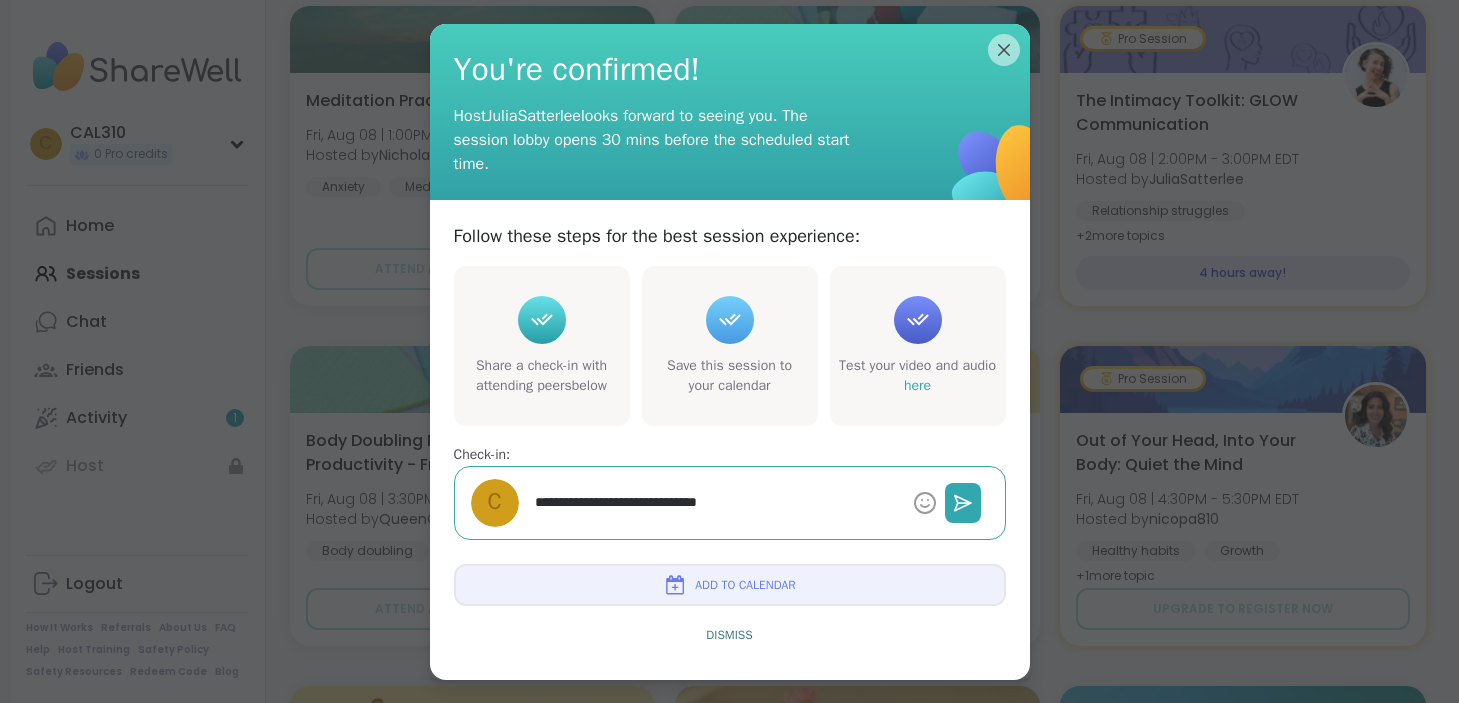 type on "*" 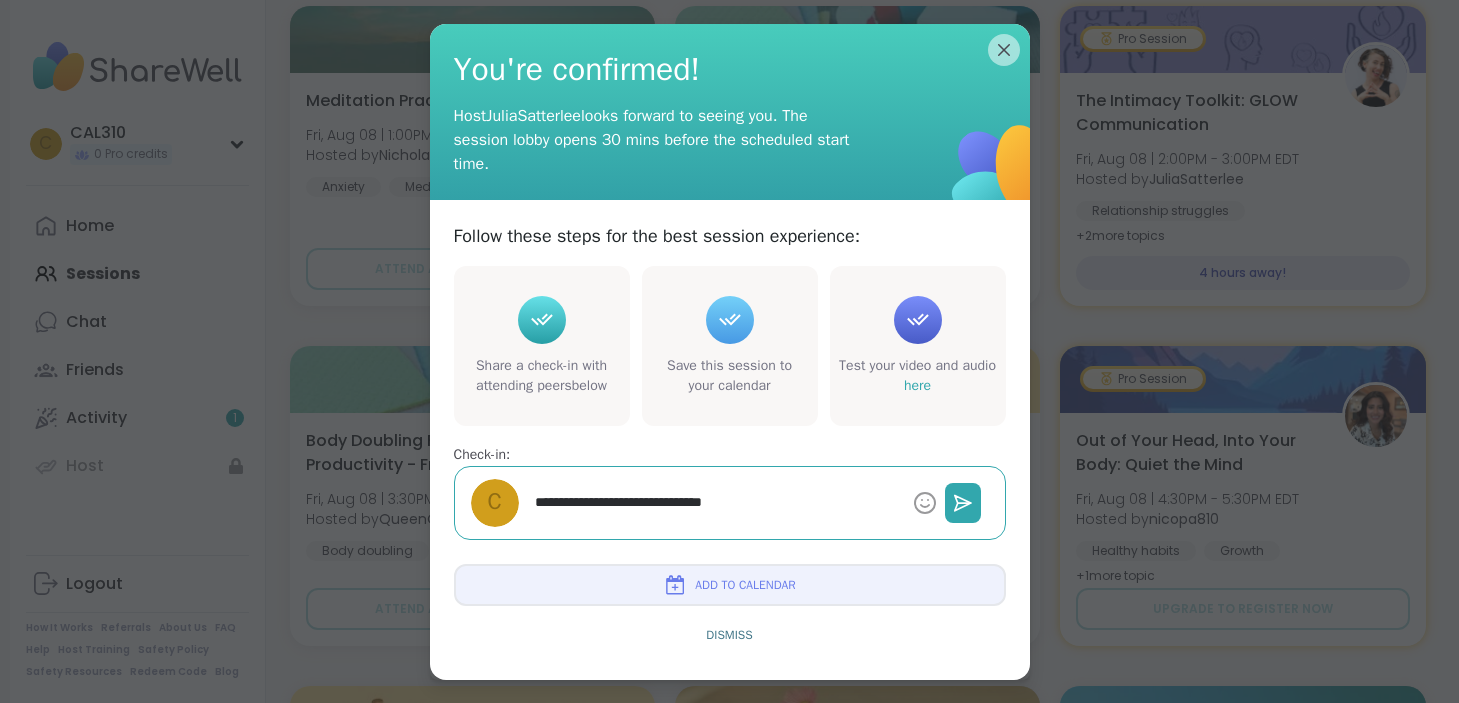 type on "*" 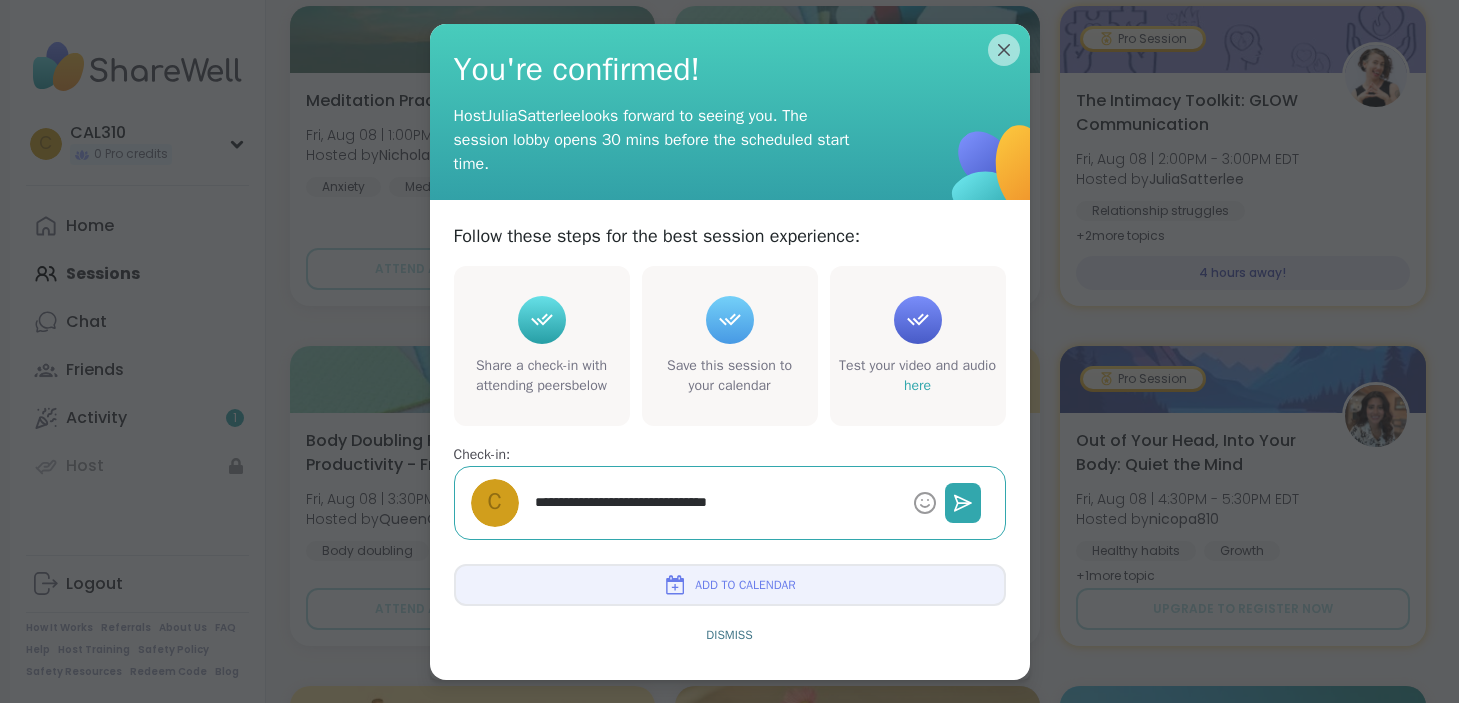 type on "*" 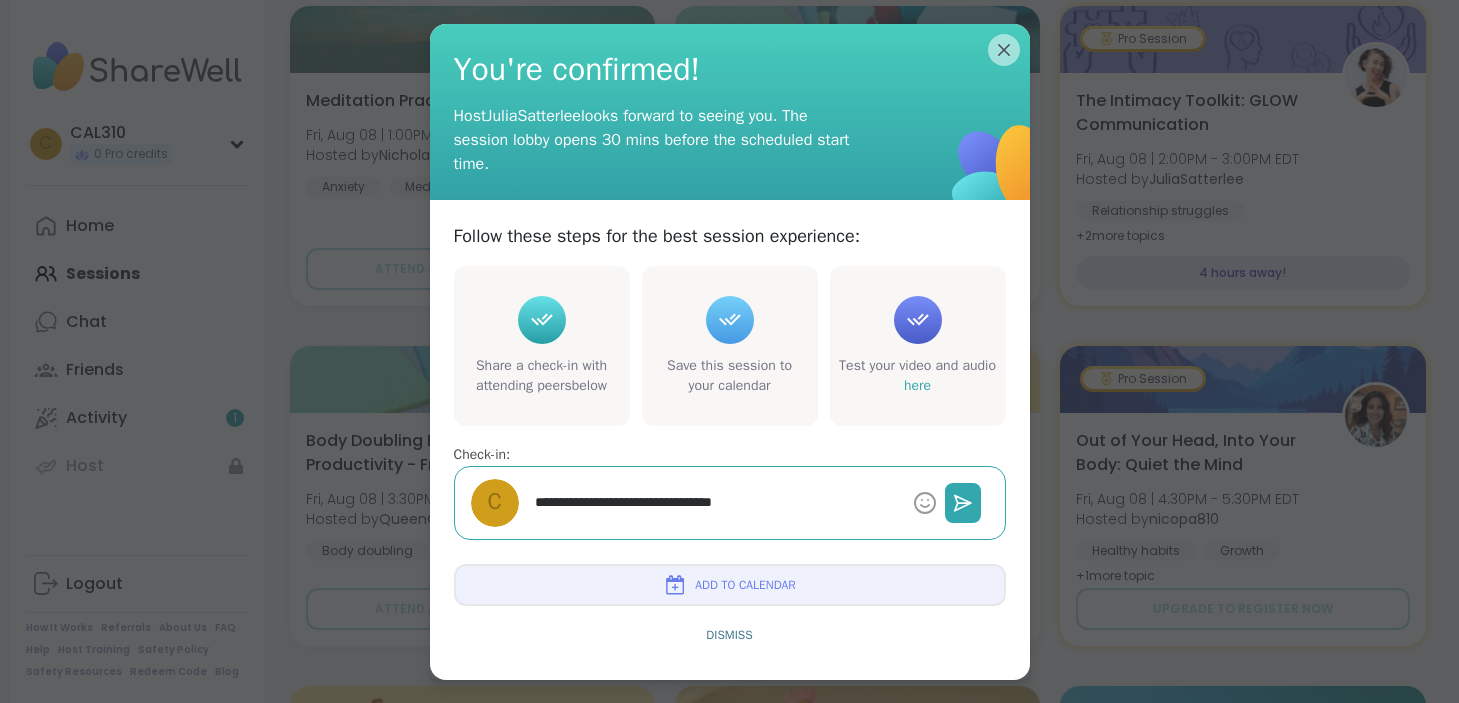 type on "*" 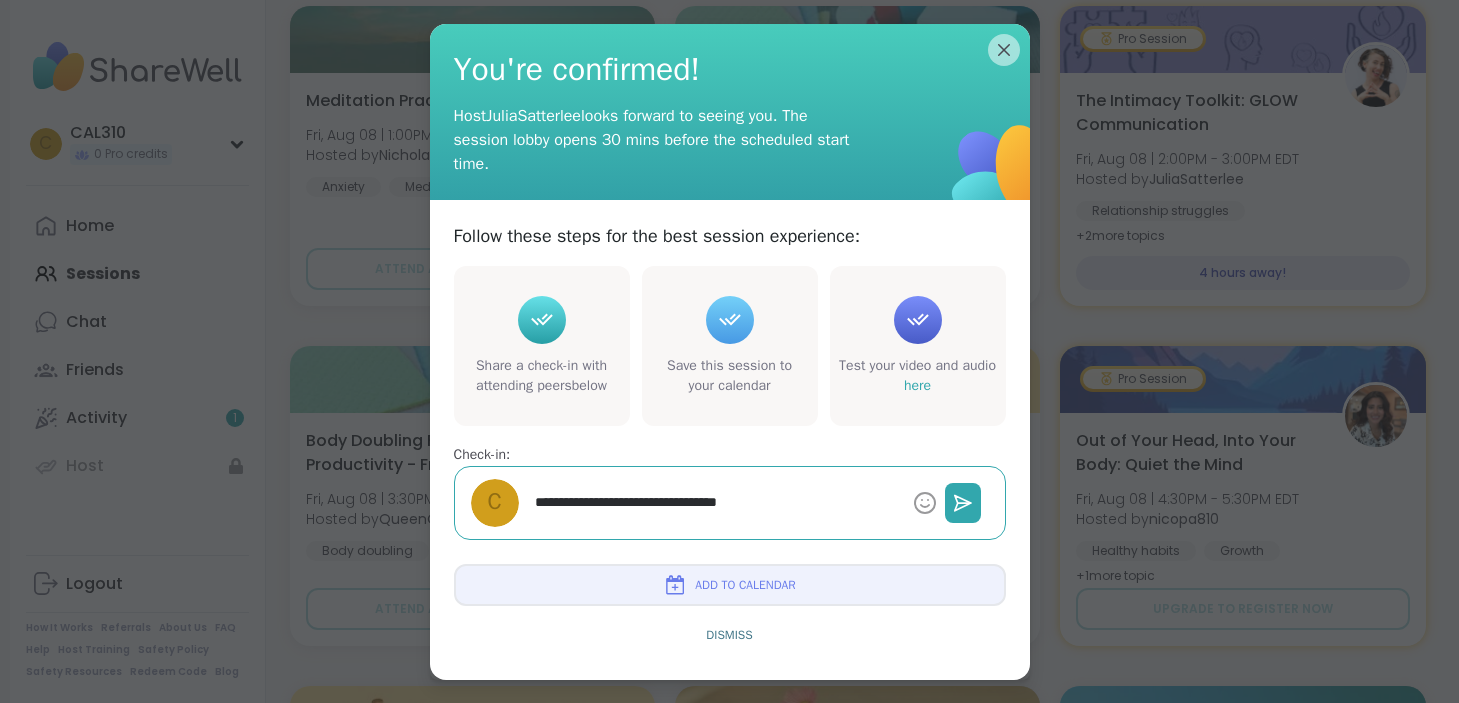 type on "*" 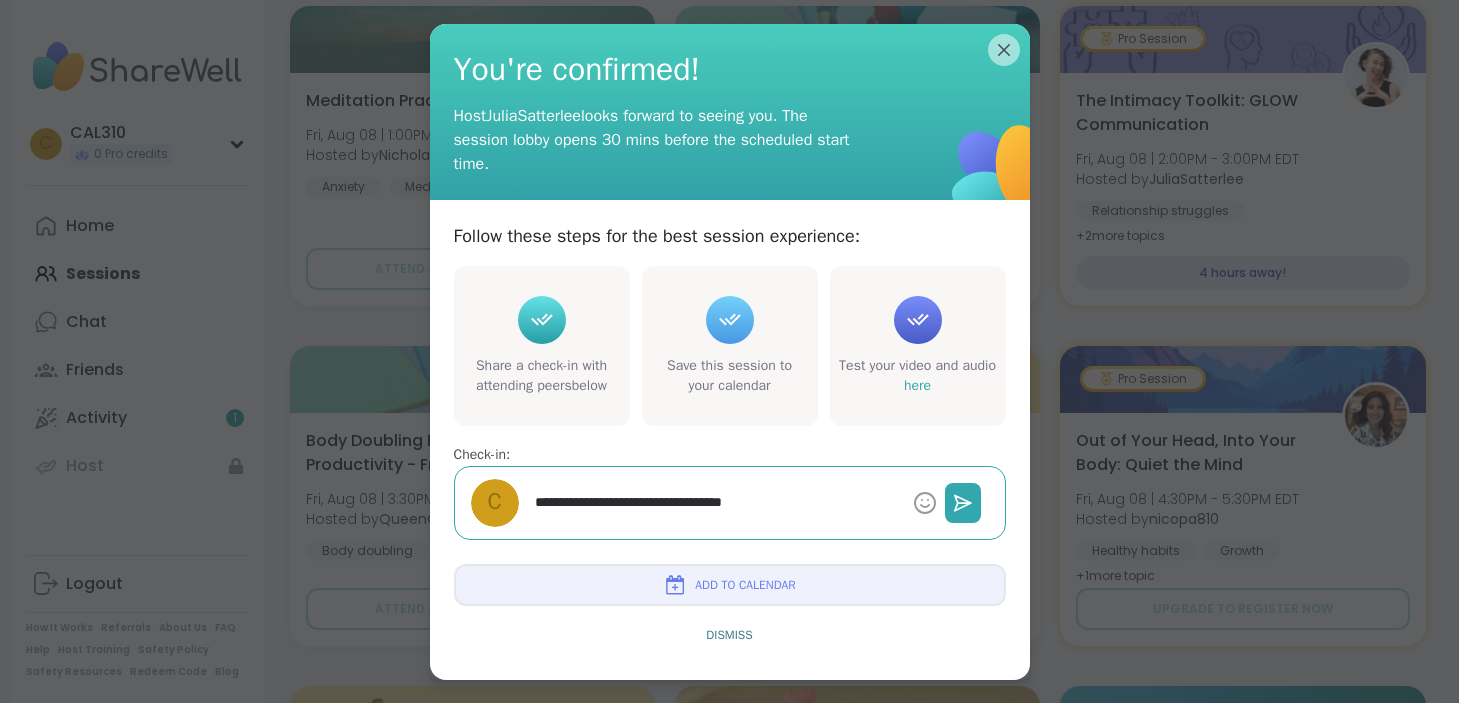 type on "*" 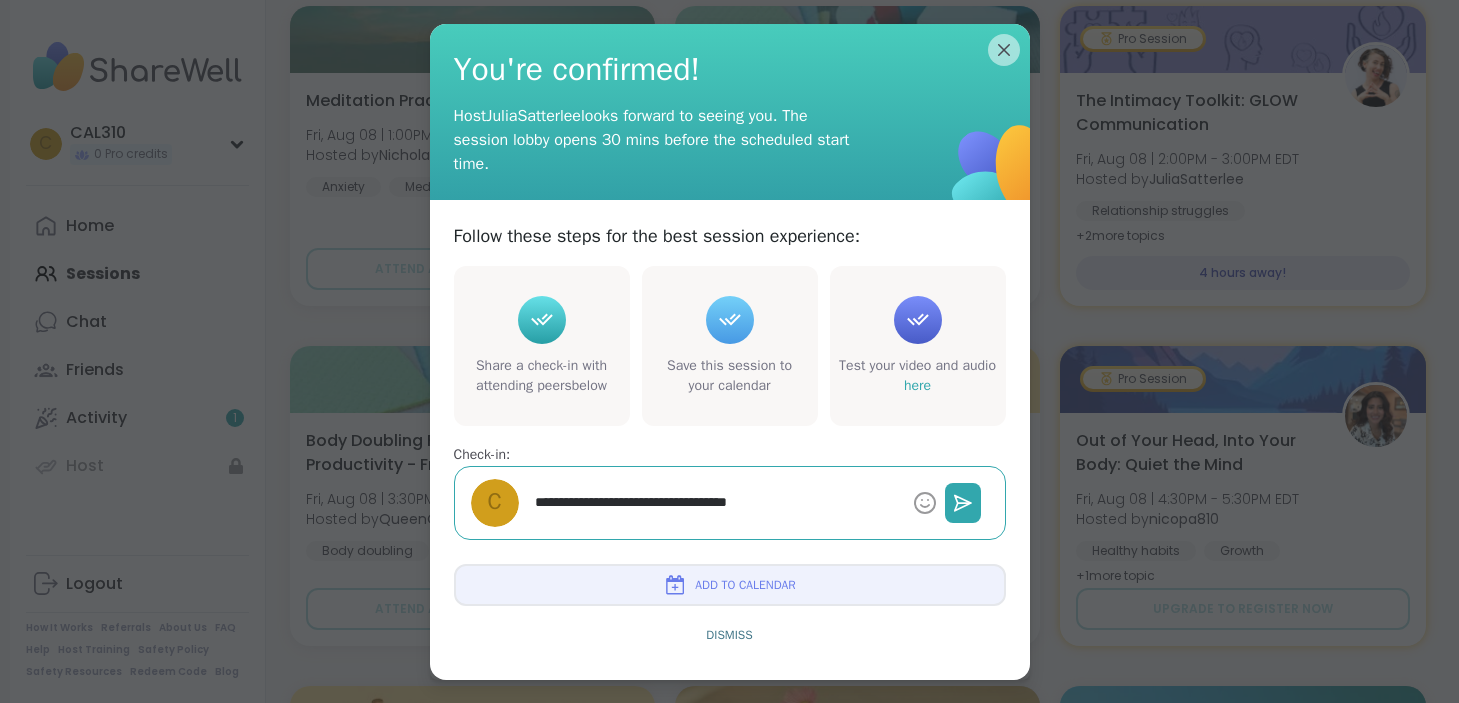 type on "*" 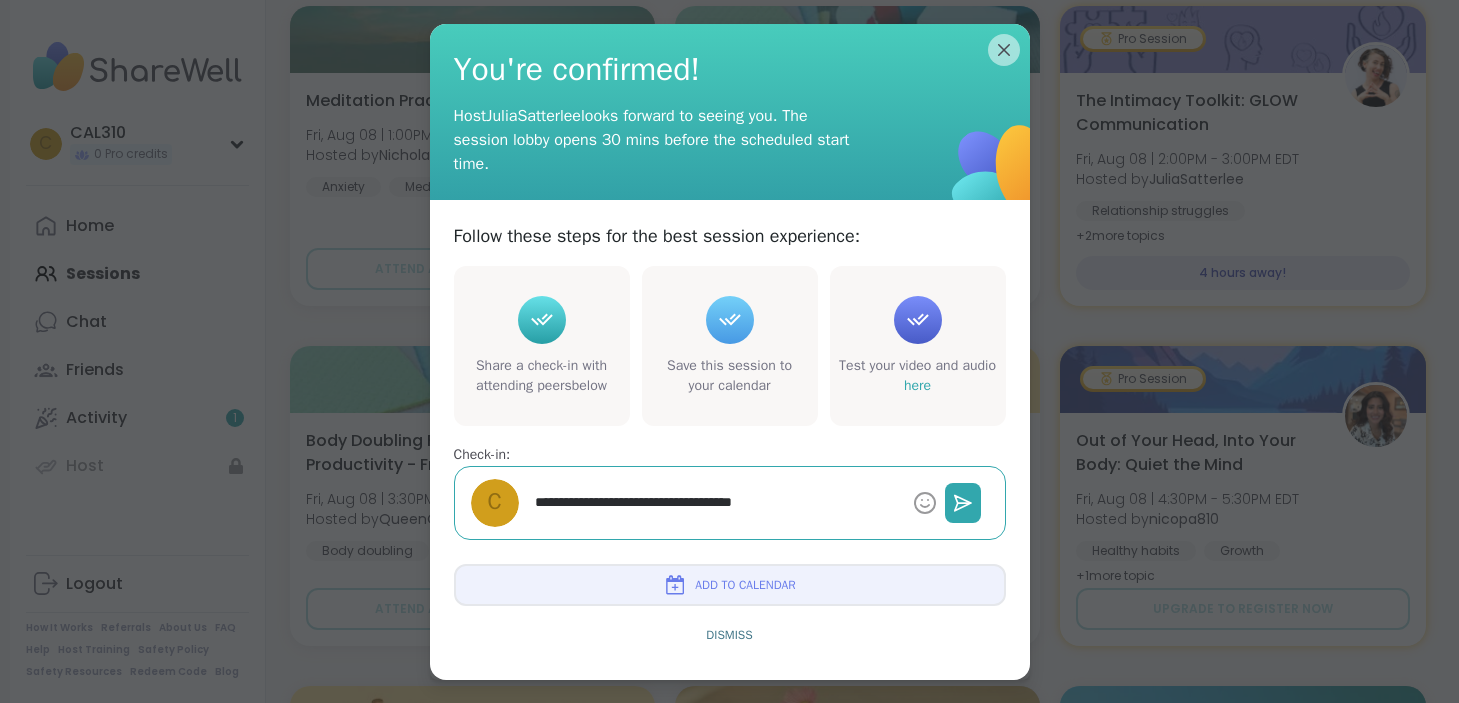 type on "*" 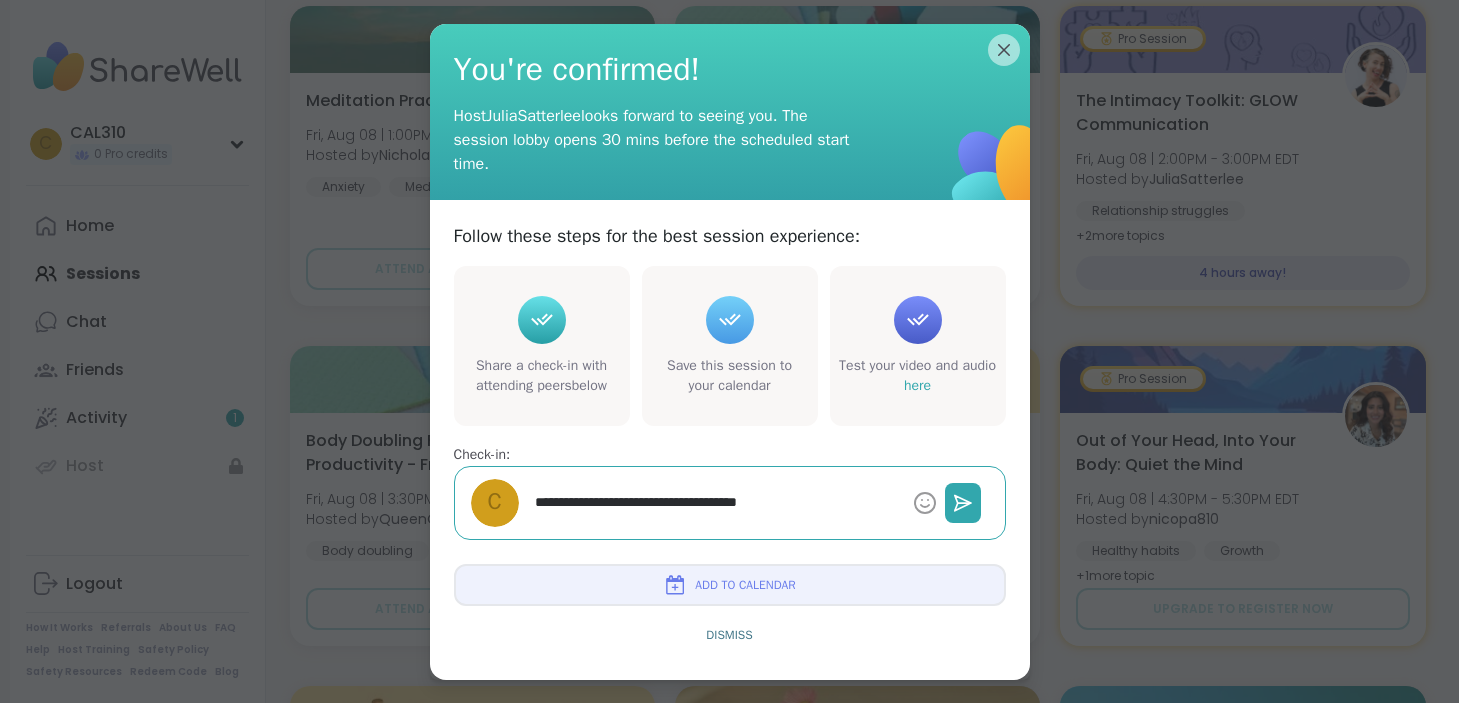 type on "*" 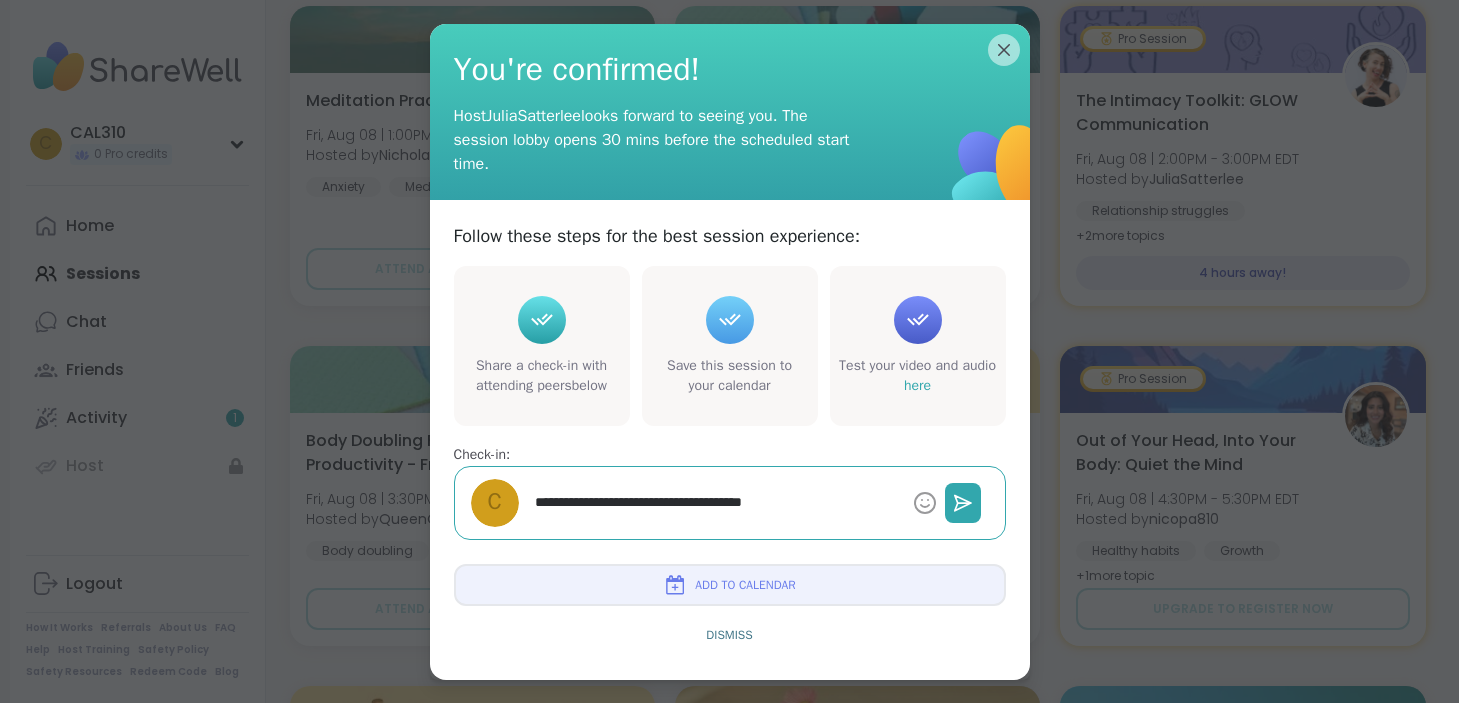 type on "*" 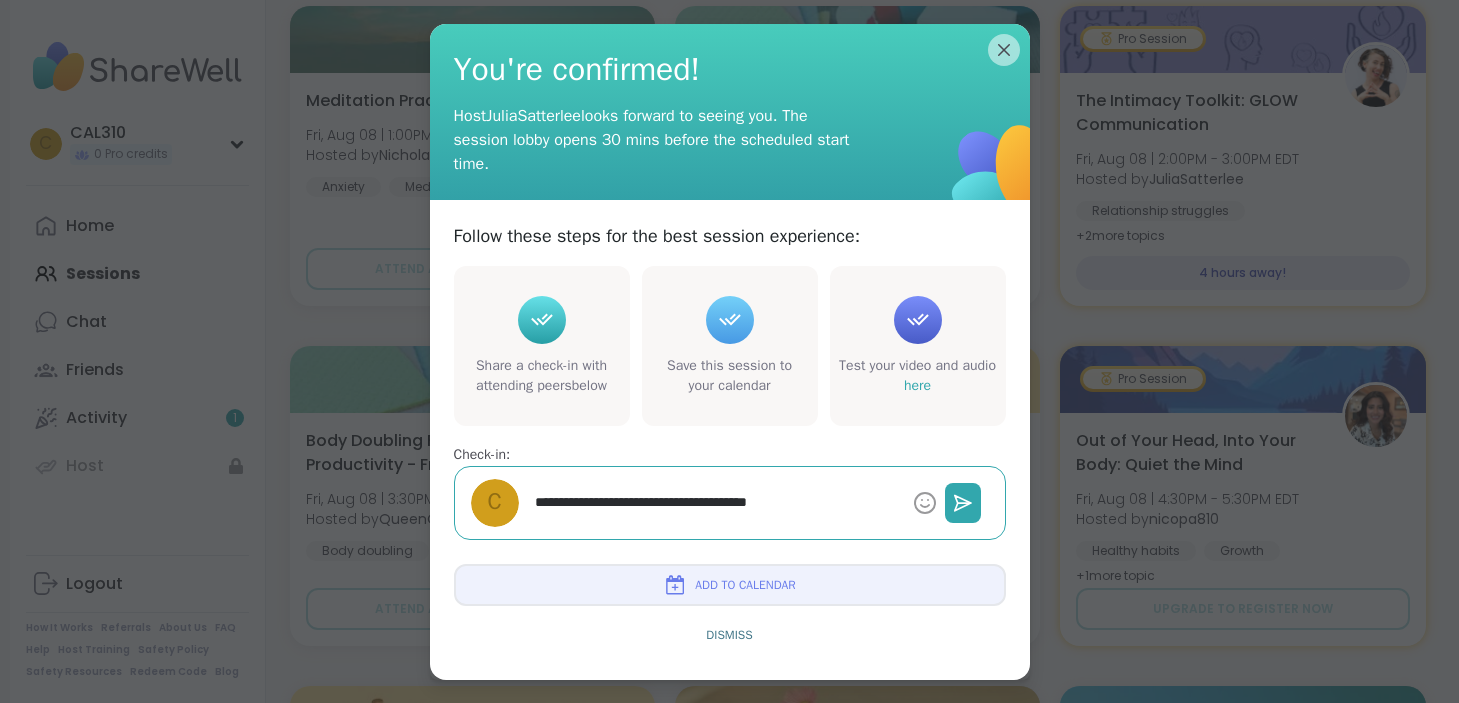 type on "*" 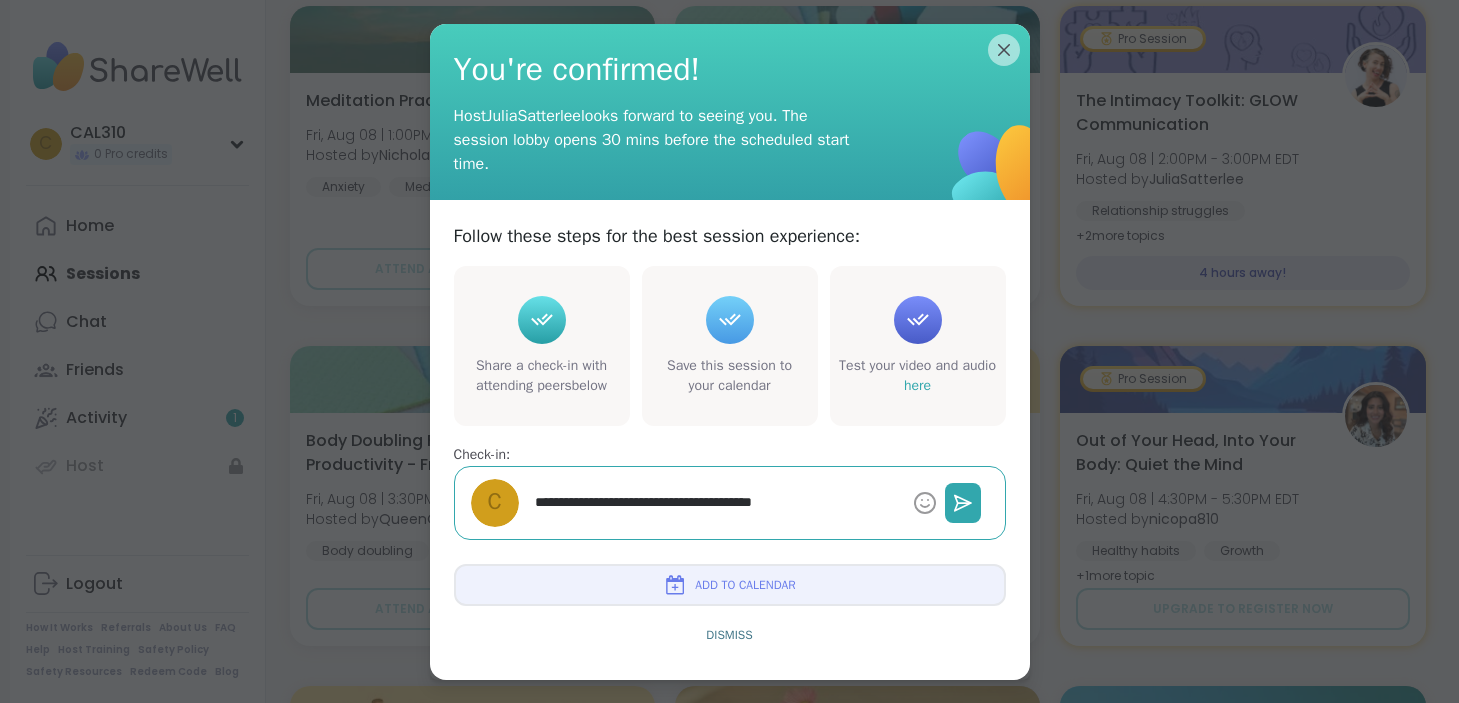 type on "*" 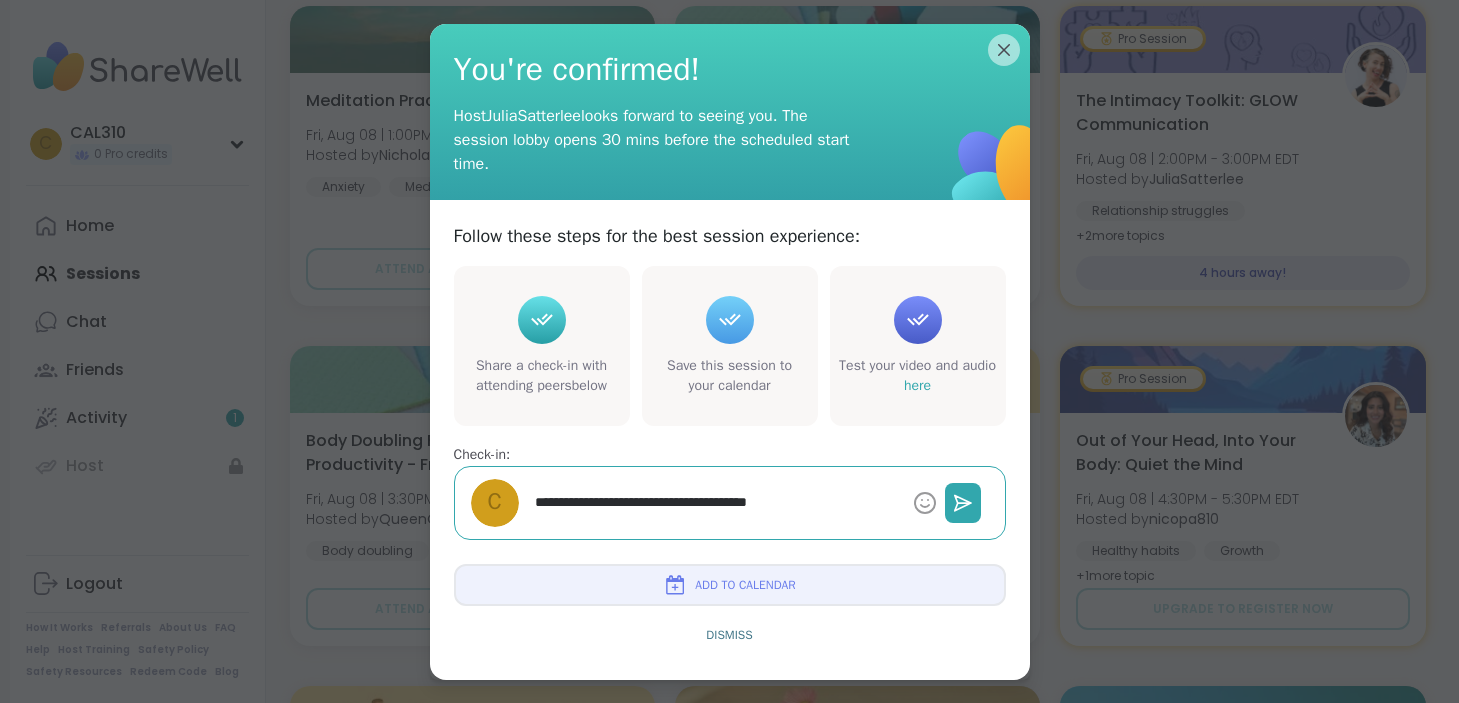 type on "*" 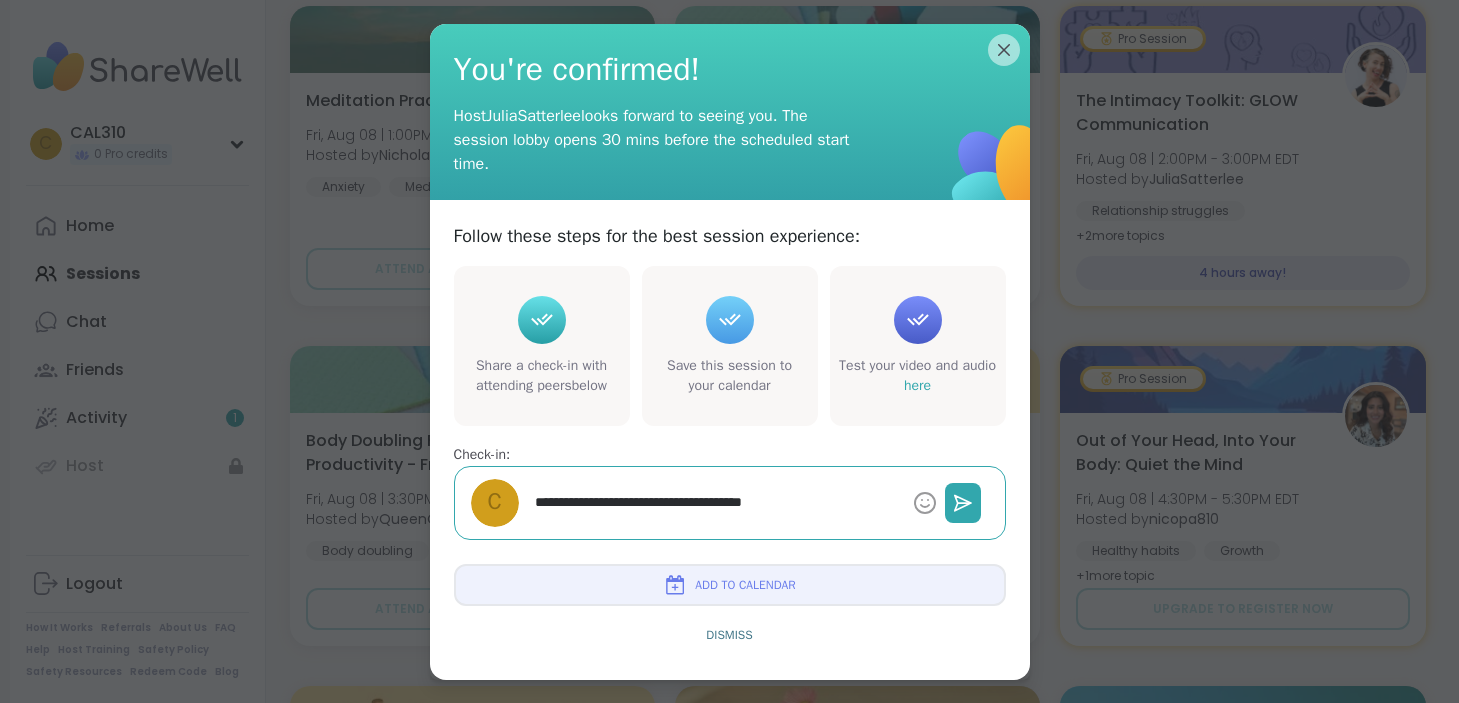 type on "*" 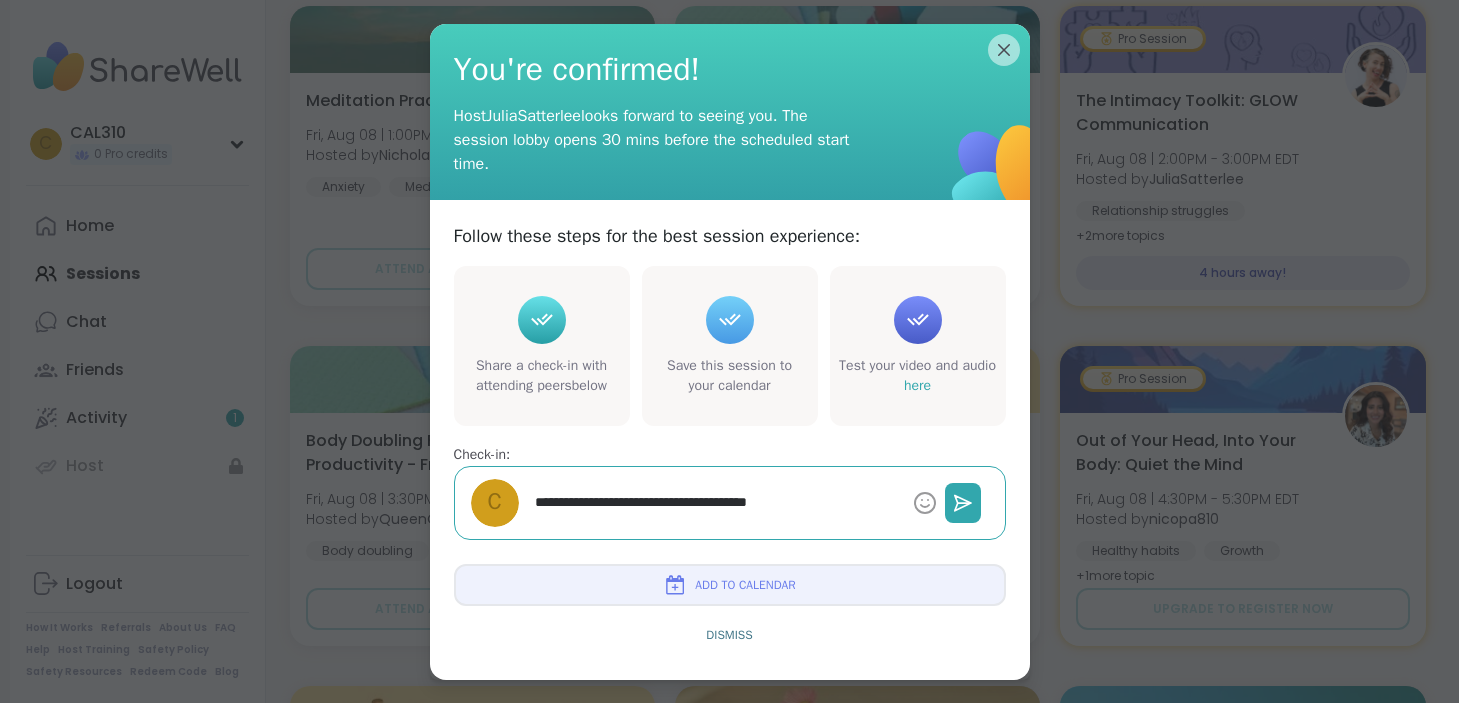 type on "*" 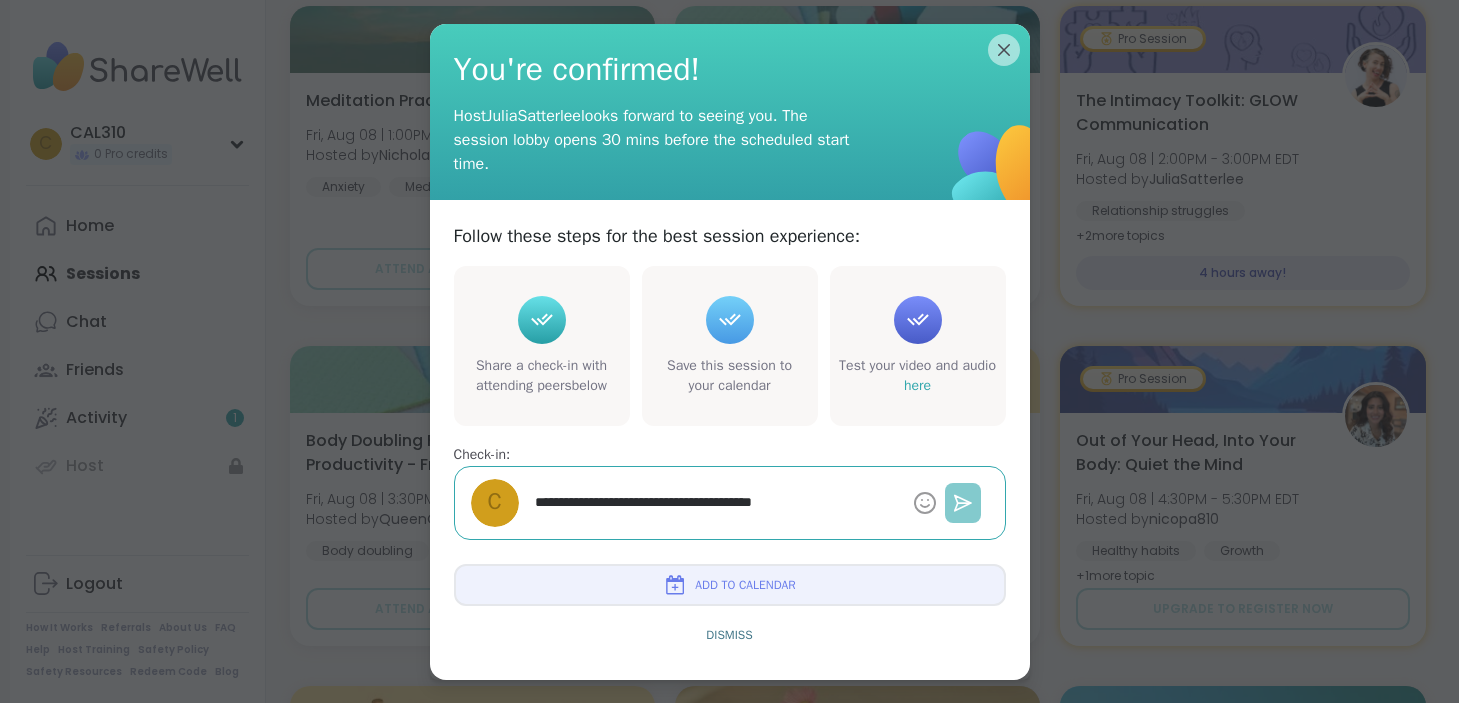 type on "**********" 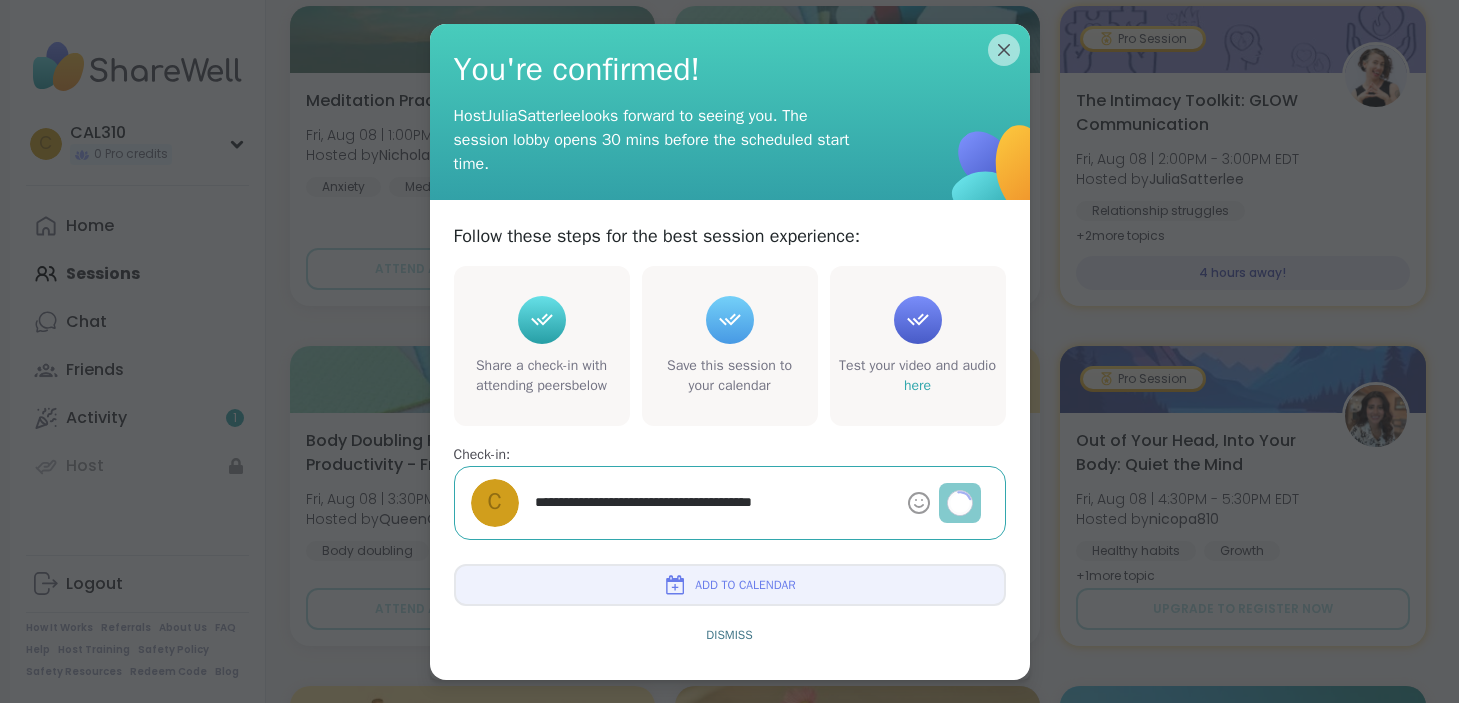 type on "*" 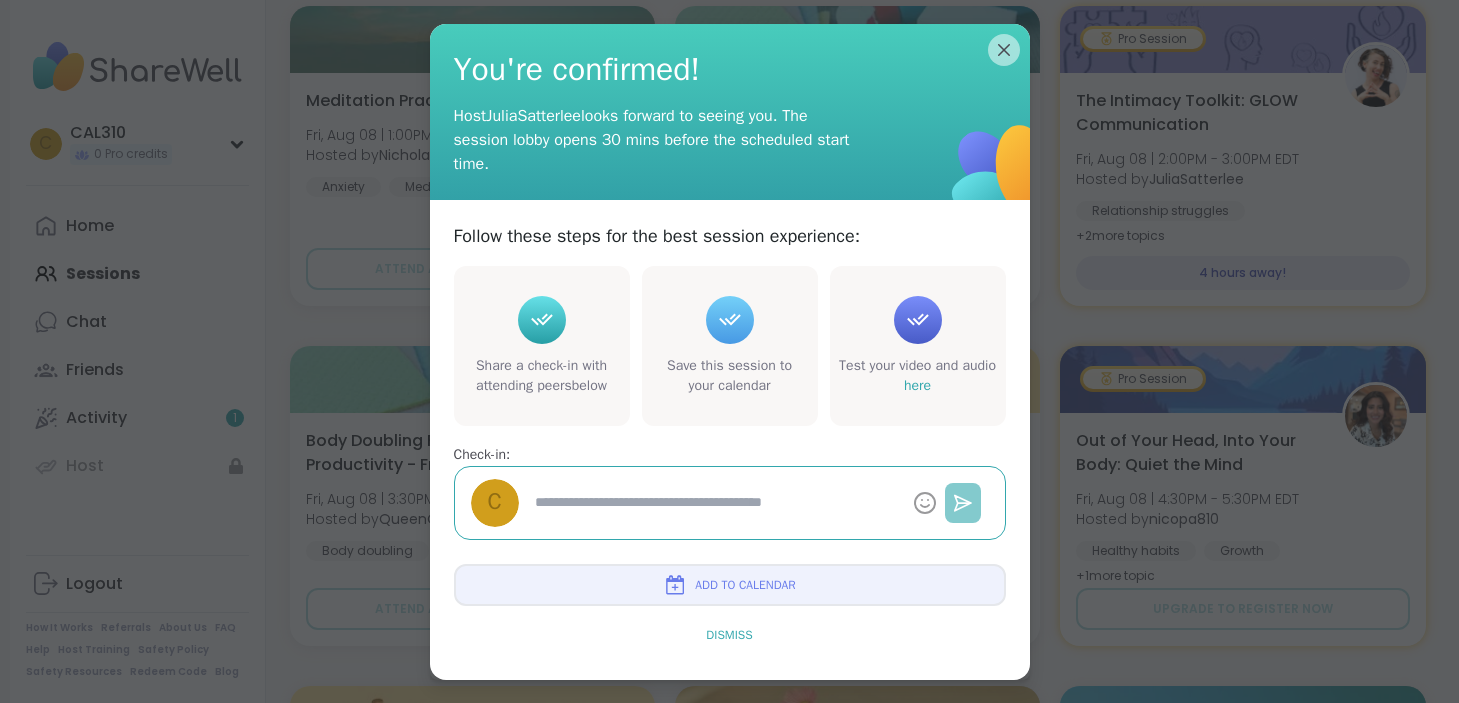 click on "Dismiss" at bounding box center [729, 635] 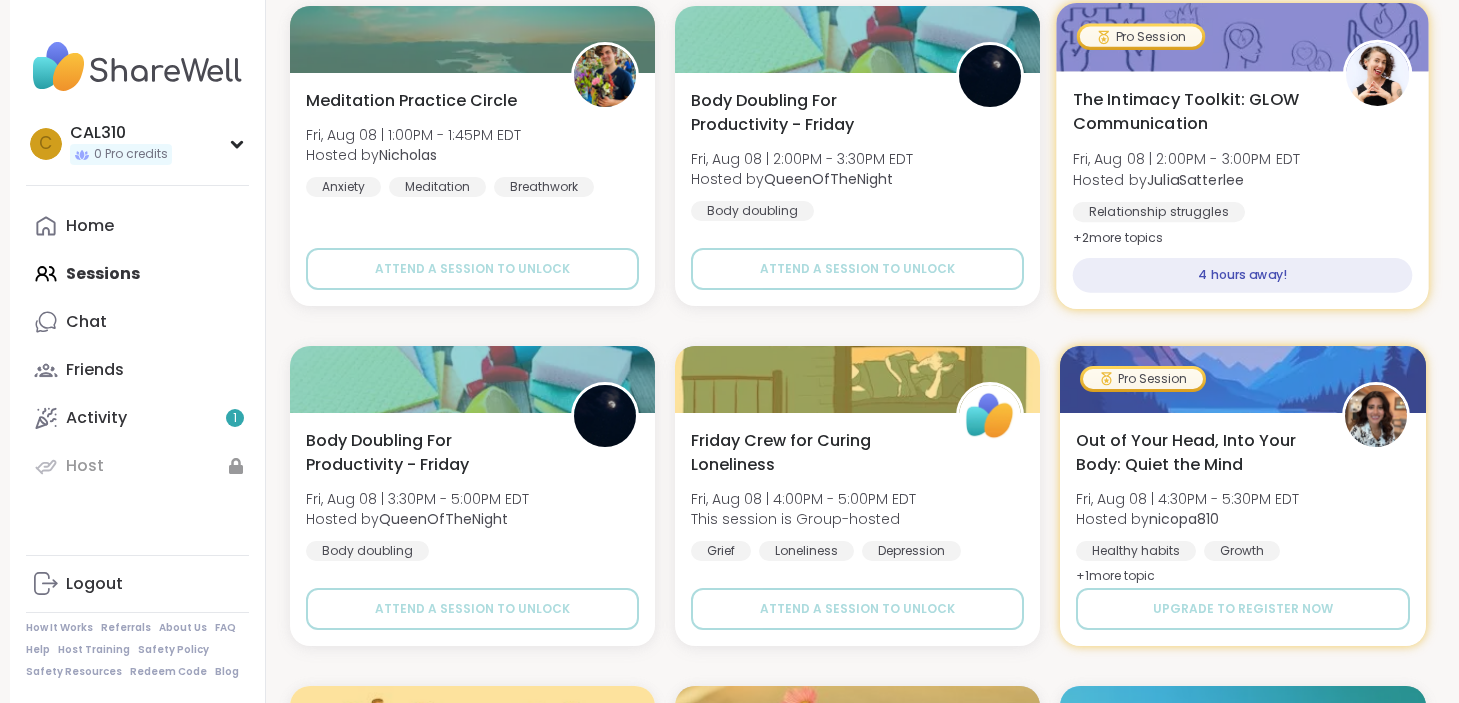 click on "The Intimacy Toolkit: GLOW Communication" at bounding box center (1197, 111) 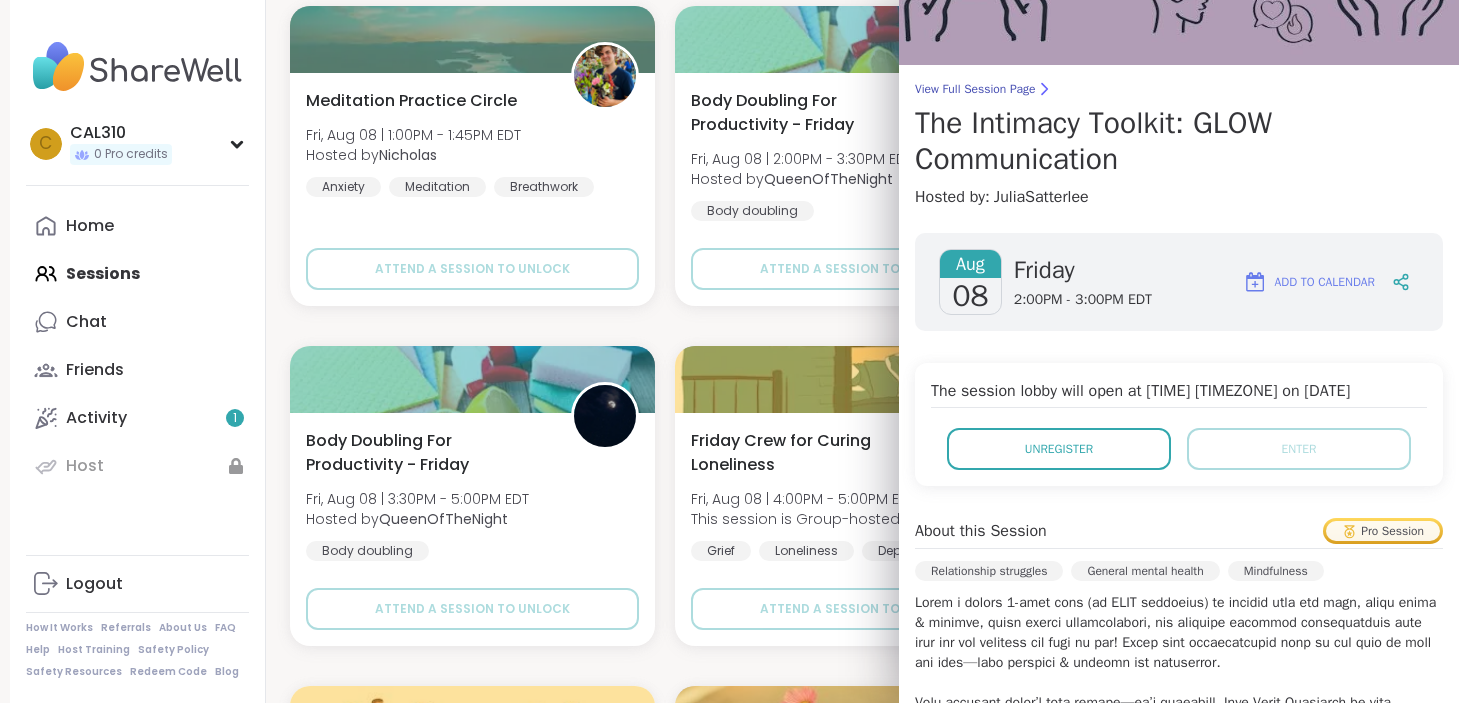 scroll, scrollTop: 0, scrollLeft: 0, axis: both 